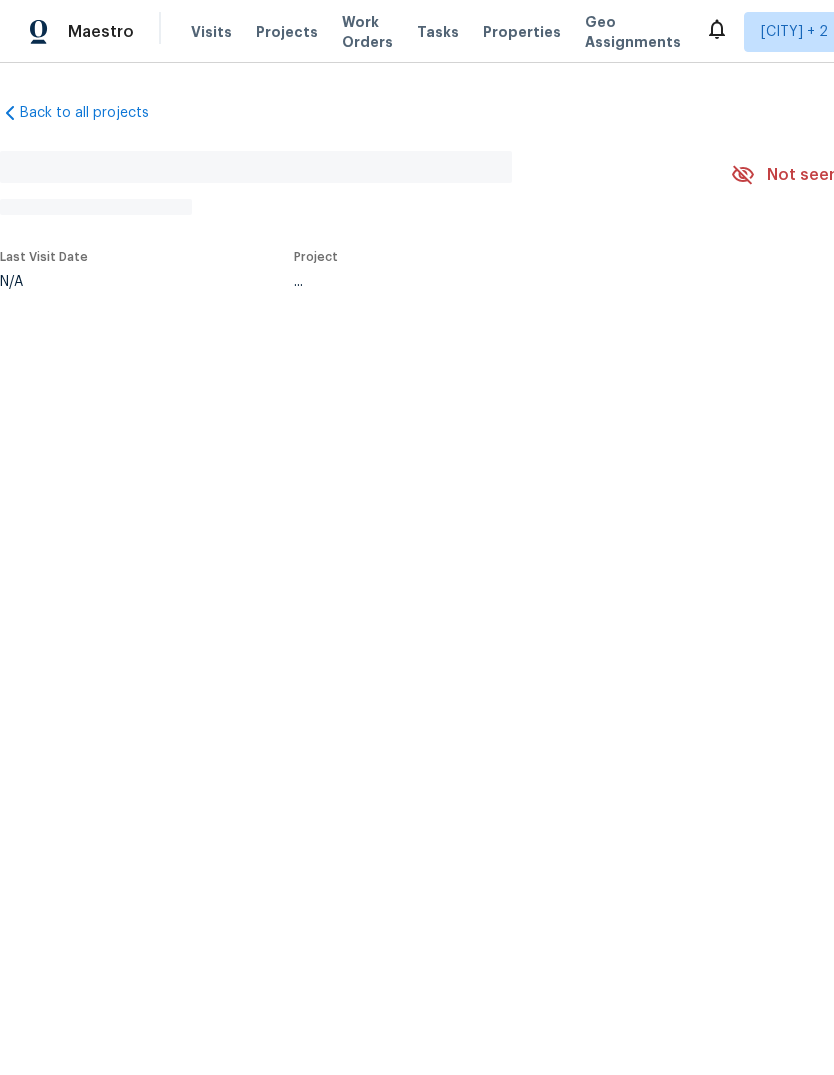 scroll, scrollTop: 0, scrollLeft: 0, axis: both 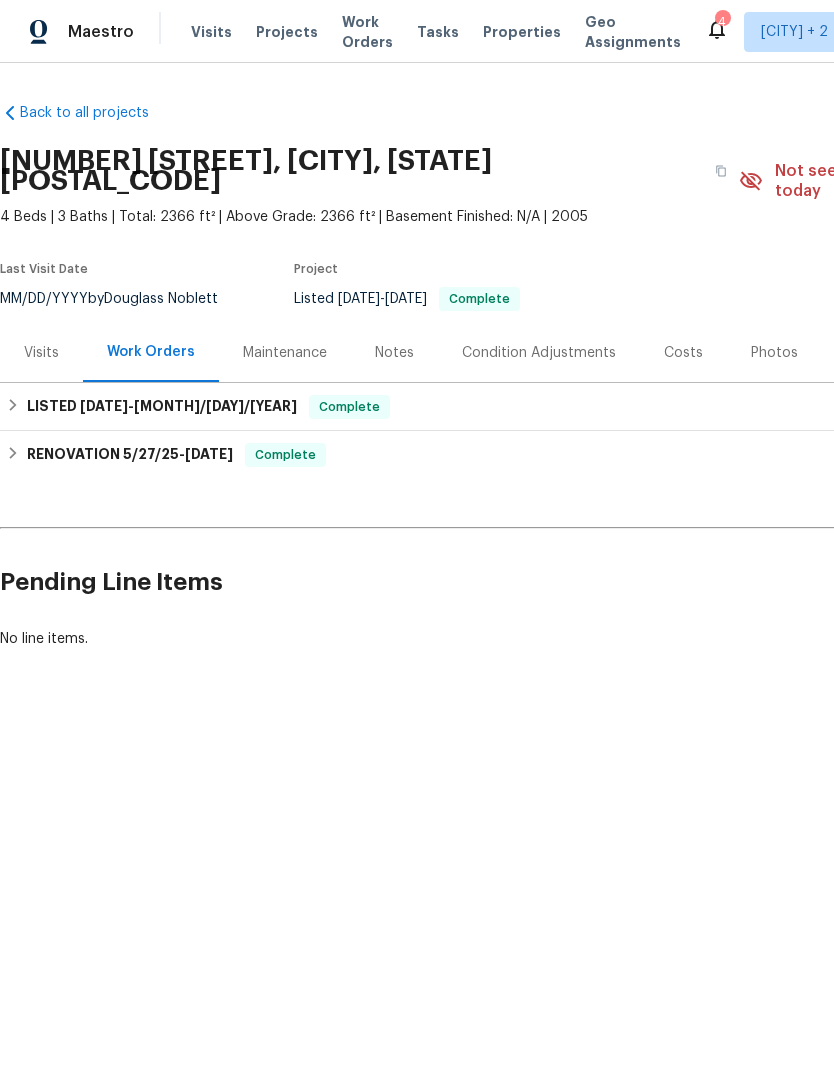 click on "Costs" at bounding box center (683, 353) 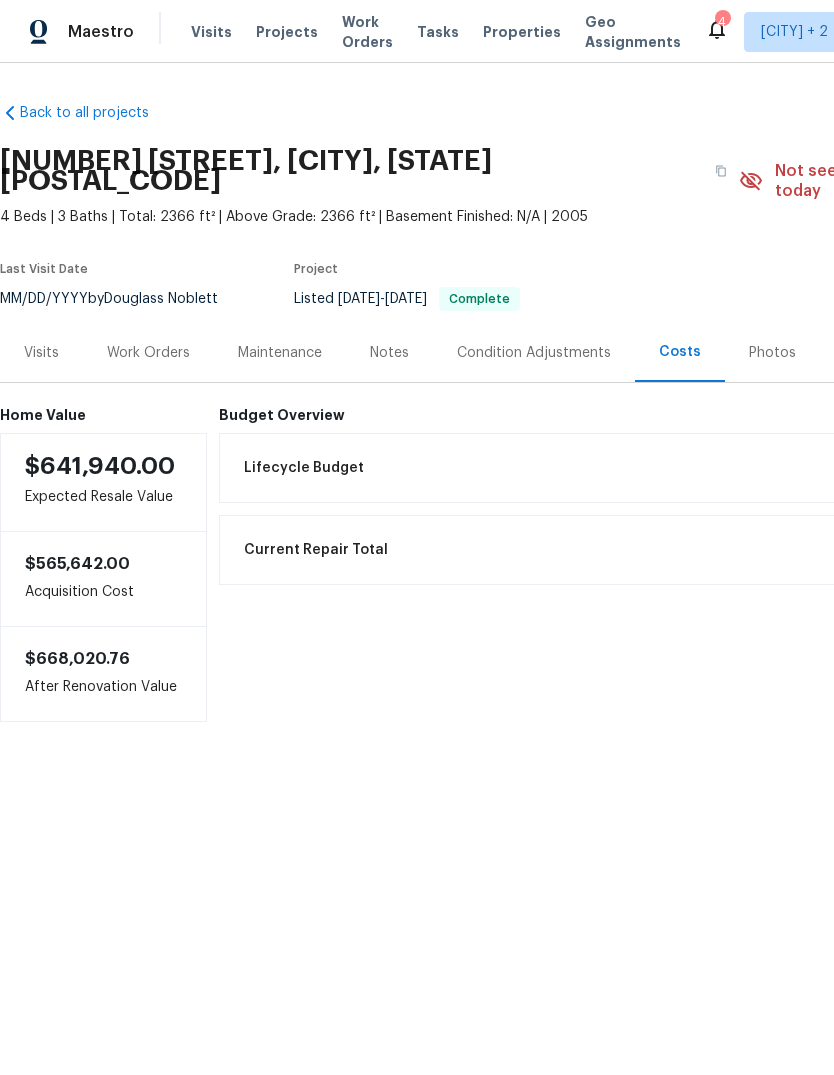 scroll, scrollTop: 0, scrollLeft: 0, axis: both 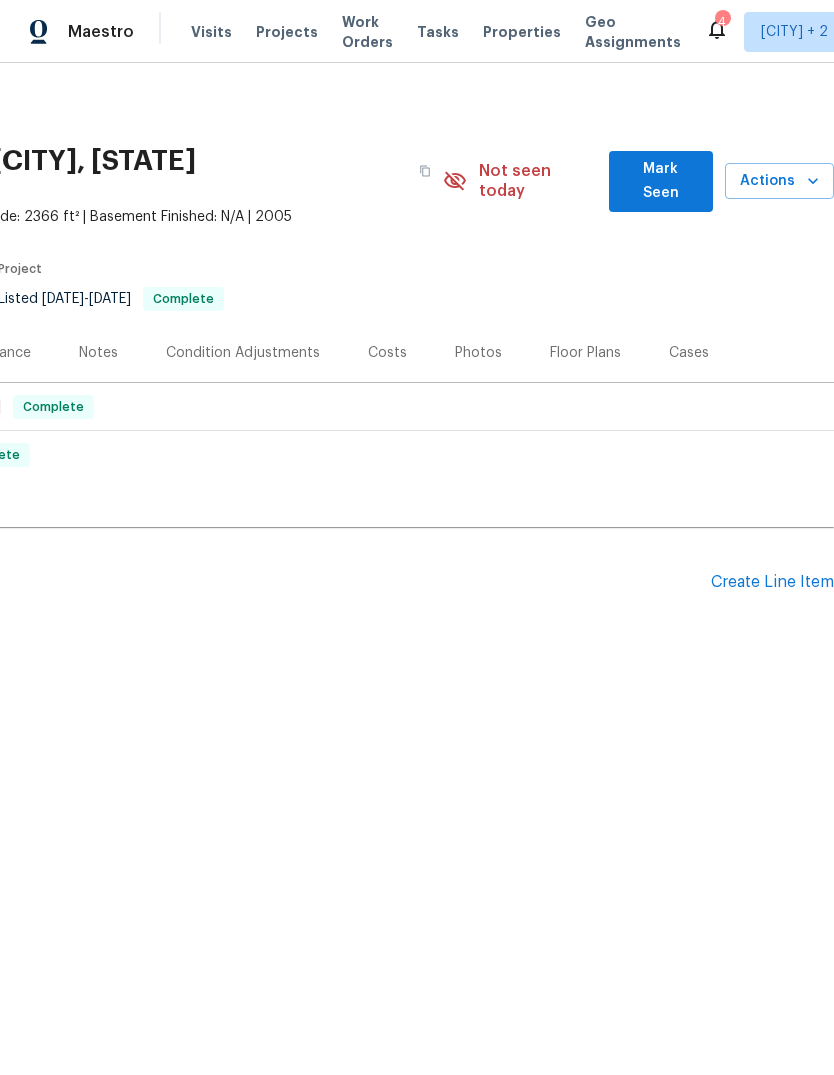 click on "Create Line Item" at bounding box center (772, 582) 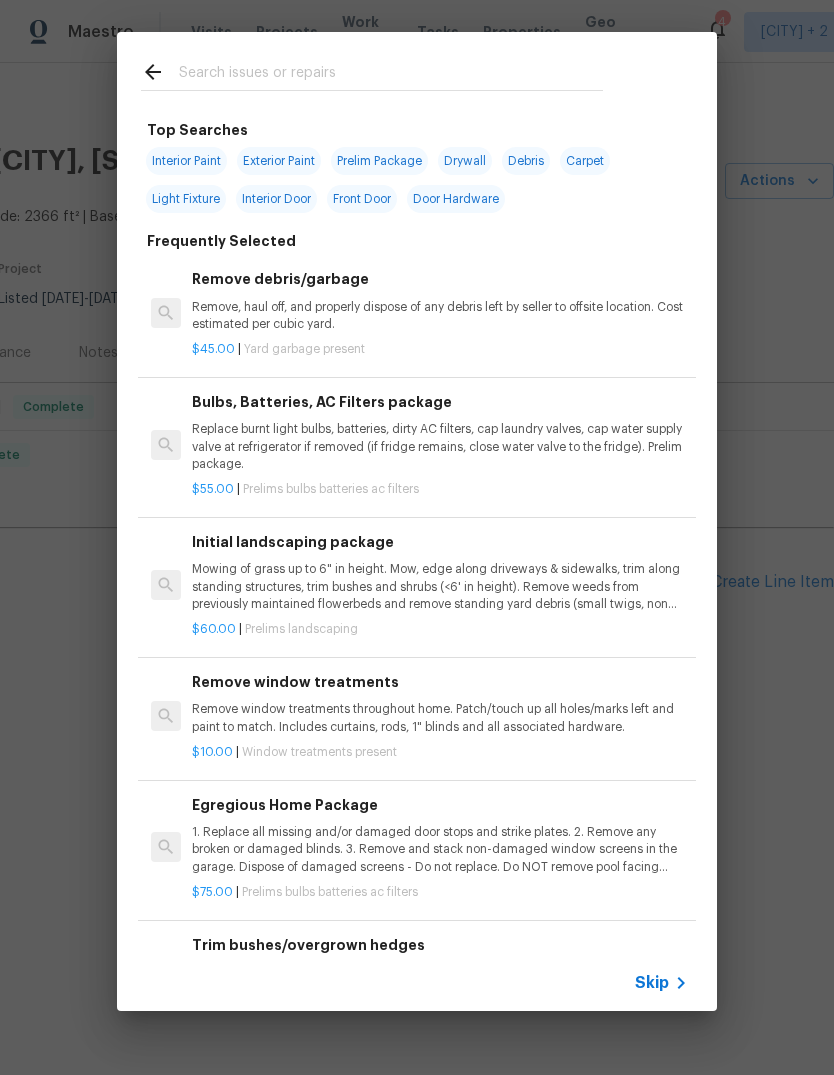 click at bounding box center (372, 71) 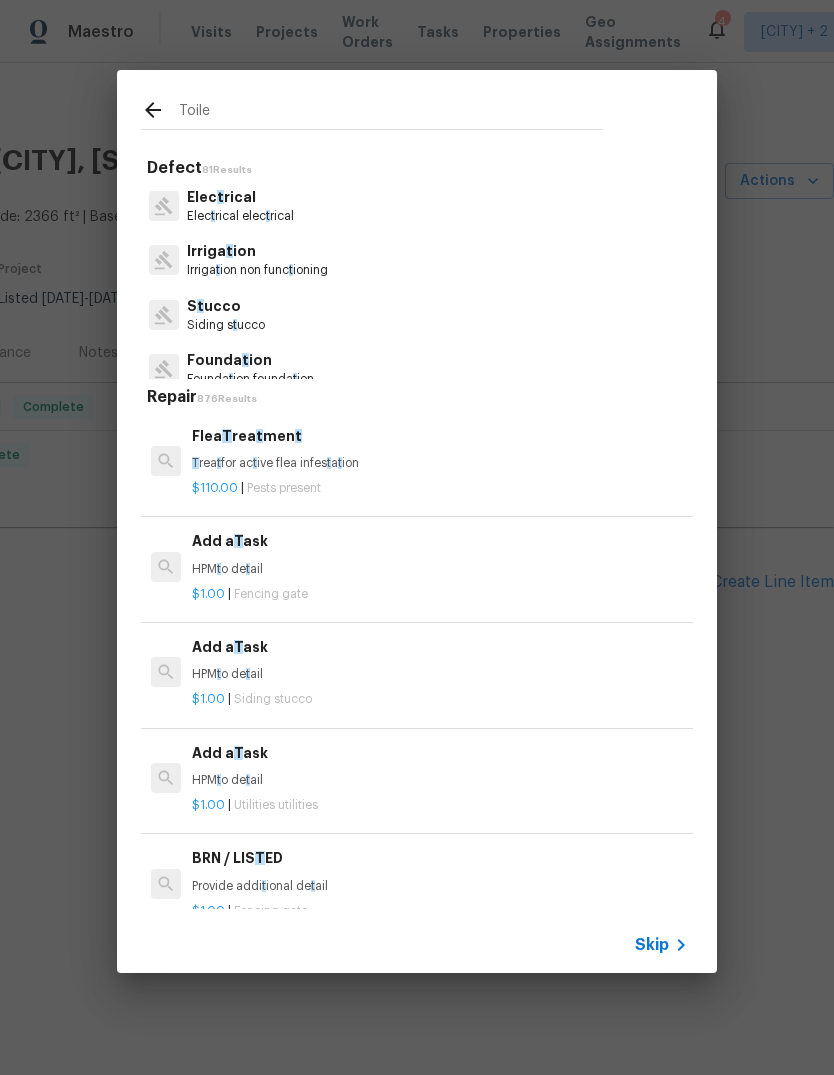 type on "Toilet" 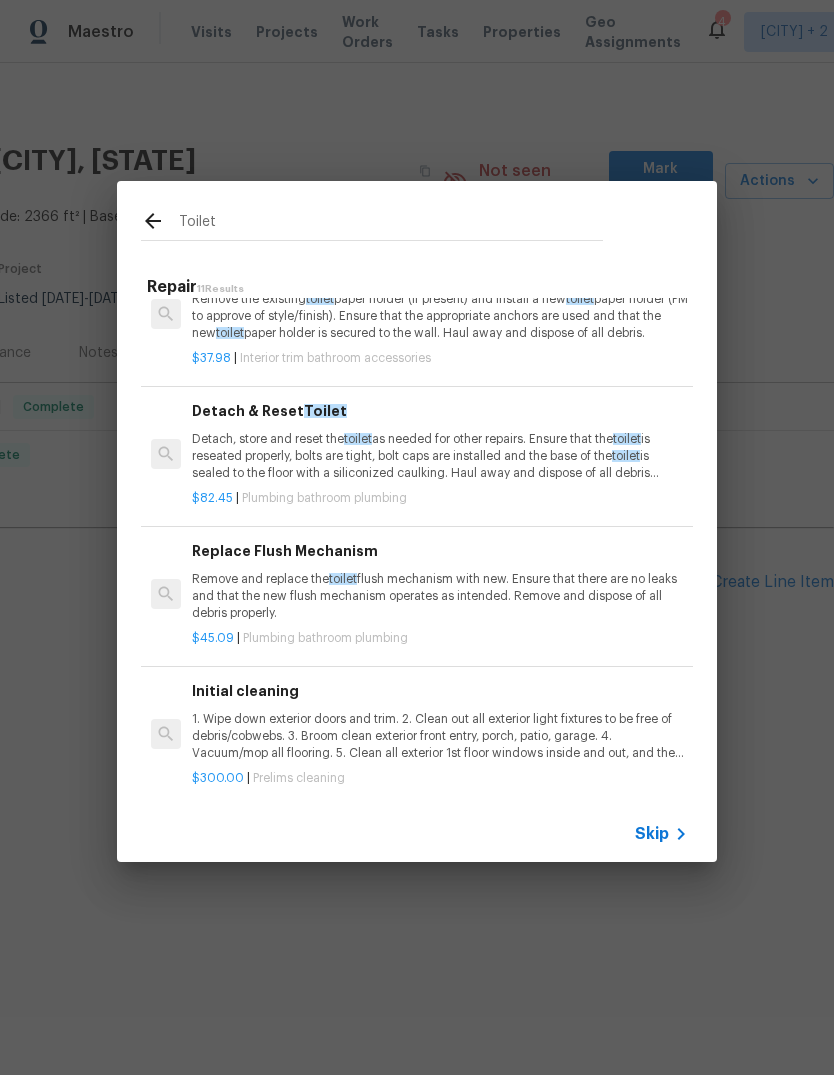scroll, scrollTop: 964, scrollLeft: 0, axis: vertical 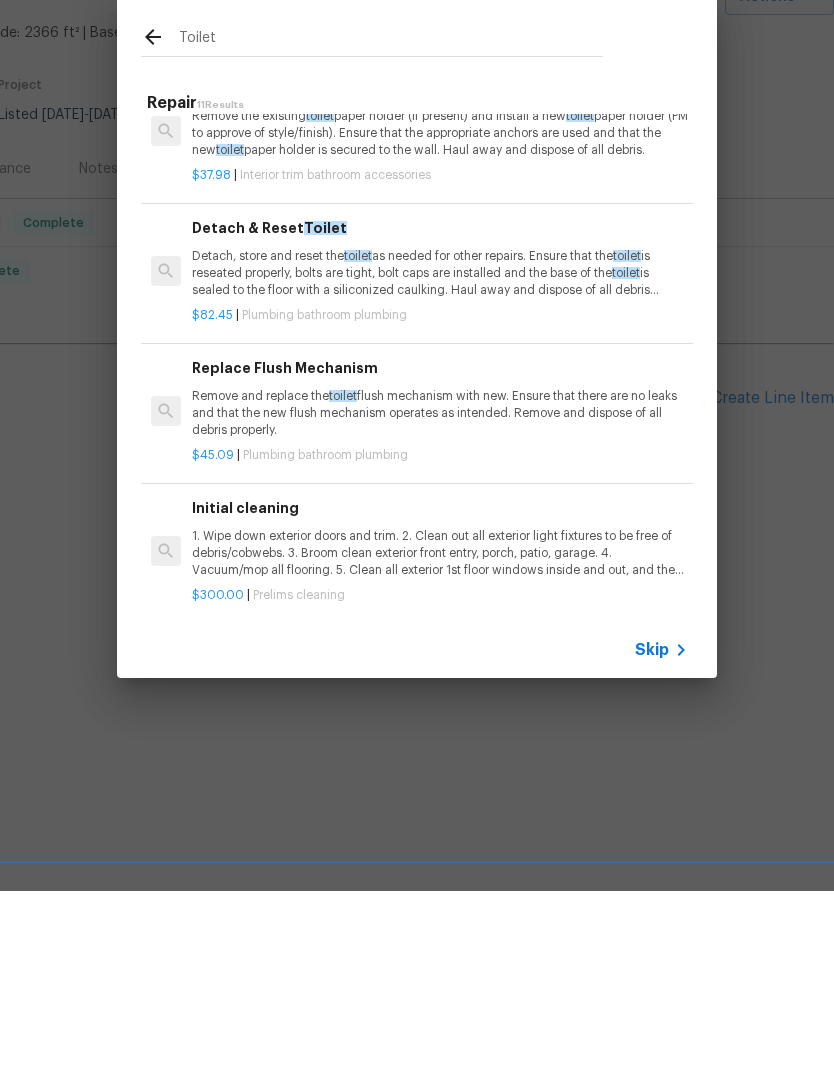 click on "Remove and replace the  toilet  flush mechanism with new. Ensure that there are no leaks and that the new flush mechanism operates as intended. Remove and dispose of all debris properly." at bounding box center (440, 597) 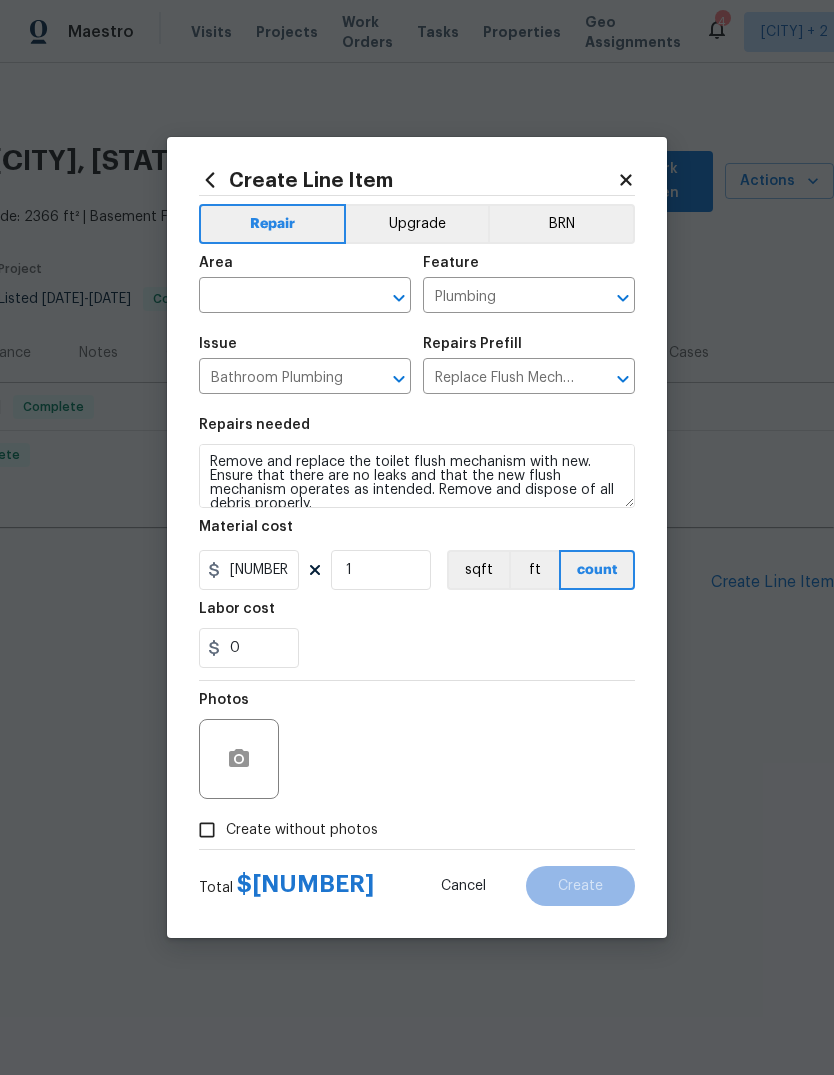click on "Repairs needed Remove and replace the toilet flush mechanism with new. Ensure that there are no leaks and that the new flush mechanism operates as intended. Remove and dispose of all debris properly. Material cost 45.09 1 sqft ft count Labor cost 0" at bounding box center [417, 543] 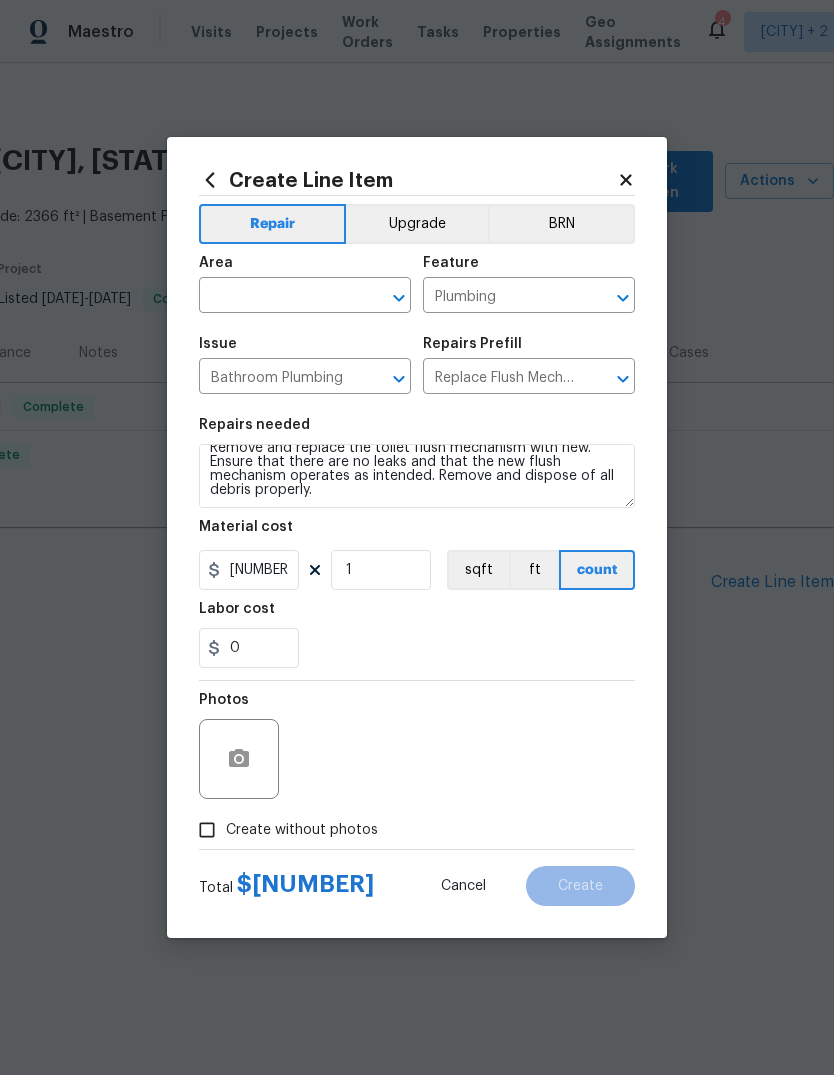 scroll, scrollTop: 14, scrollLeft: 0, axis: vertical 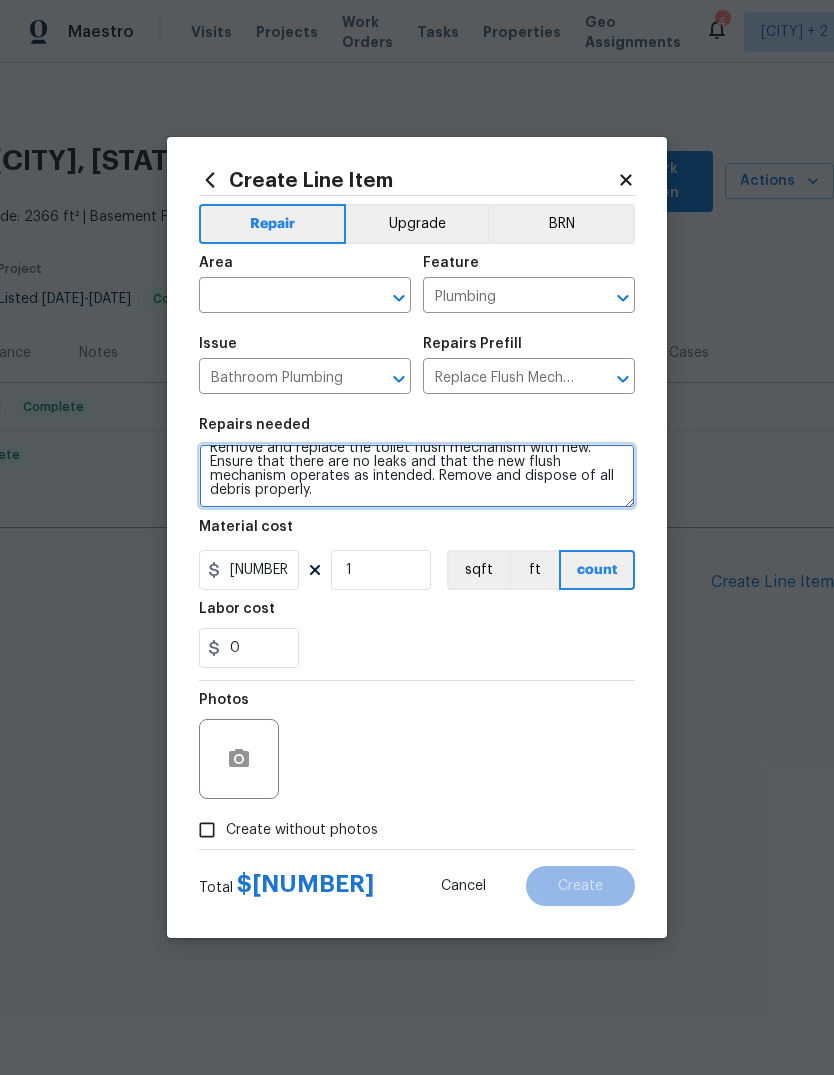 click on "Remove and replace the toilet flush mechanism with new. Ensure that there are no leaks and that the new flush mechanism operates as intended. Remove and dispose of all debris properly." at bounding box center (417, 476) 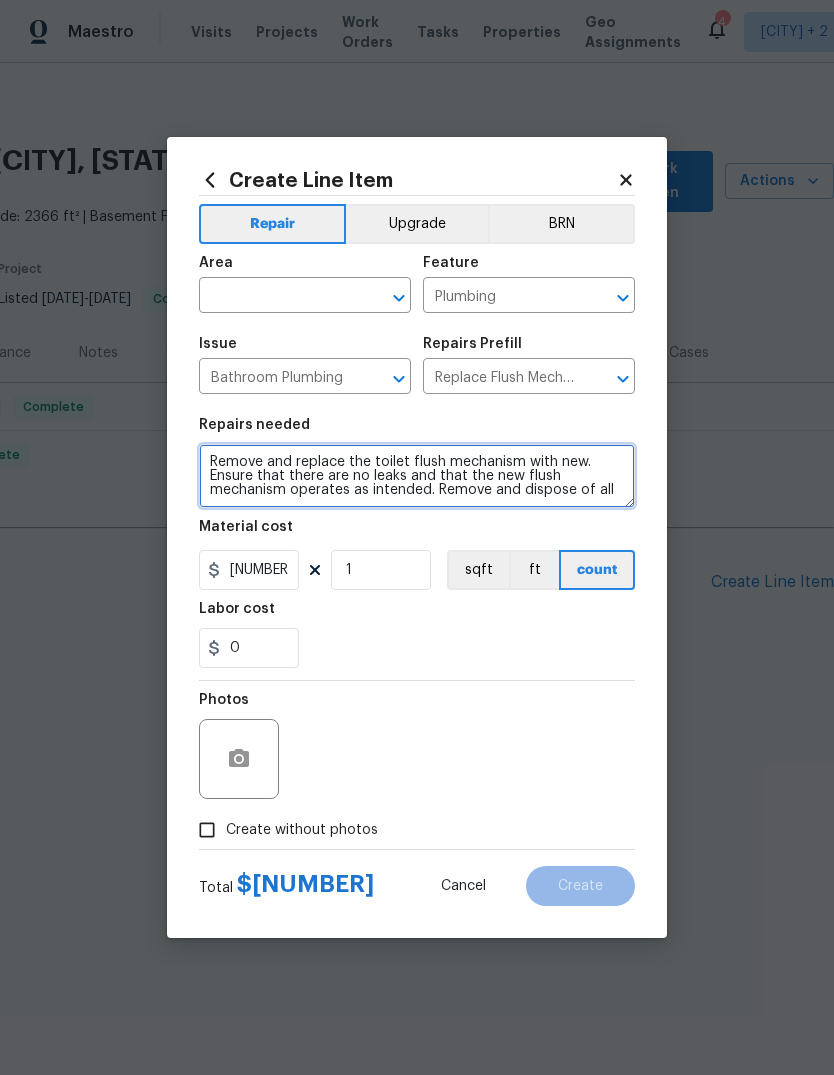scroll, scrollTop: 0, scrollLeft: 0, axis: both 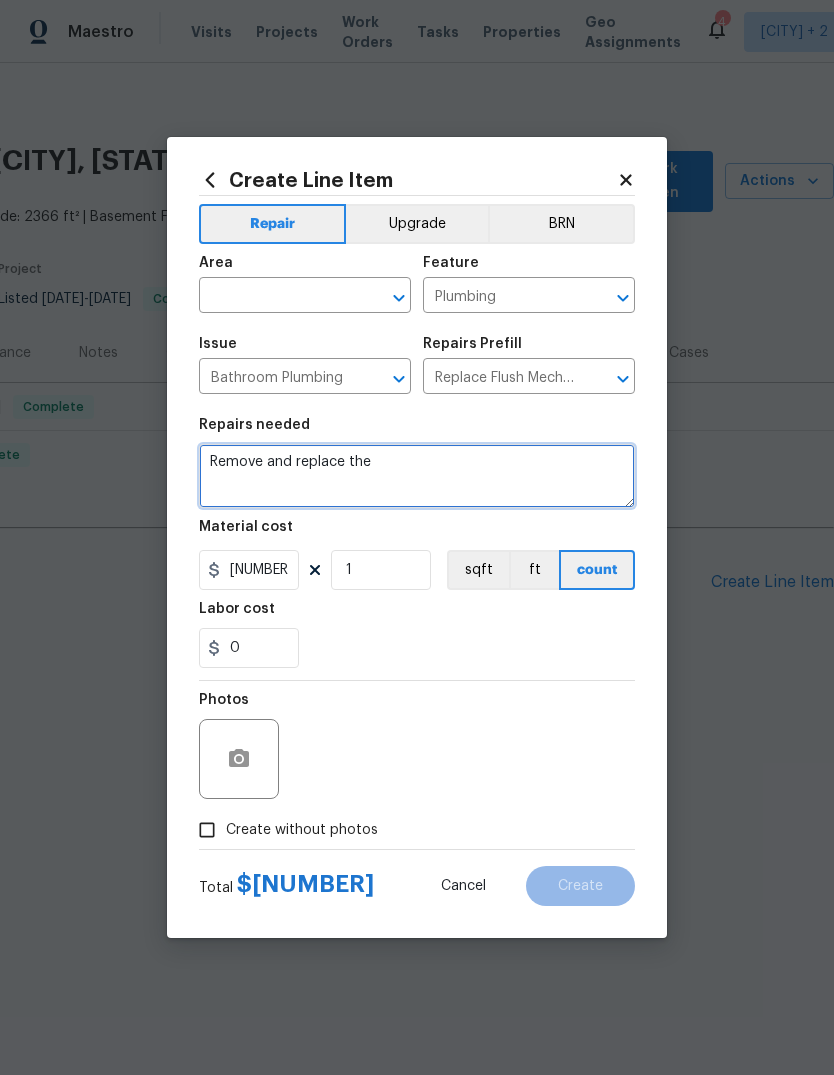 type on "Remove and" 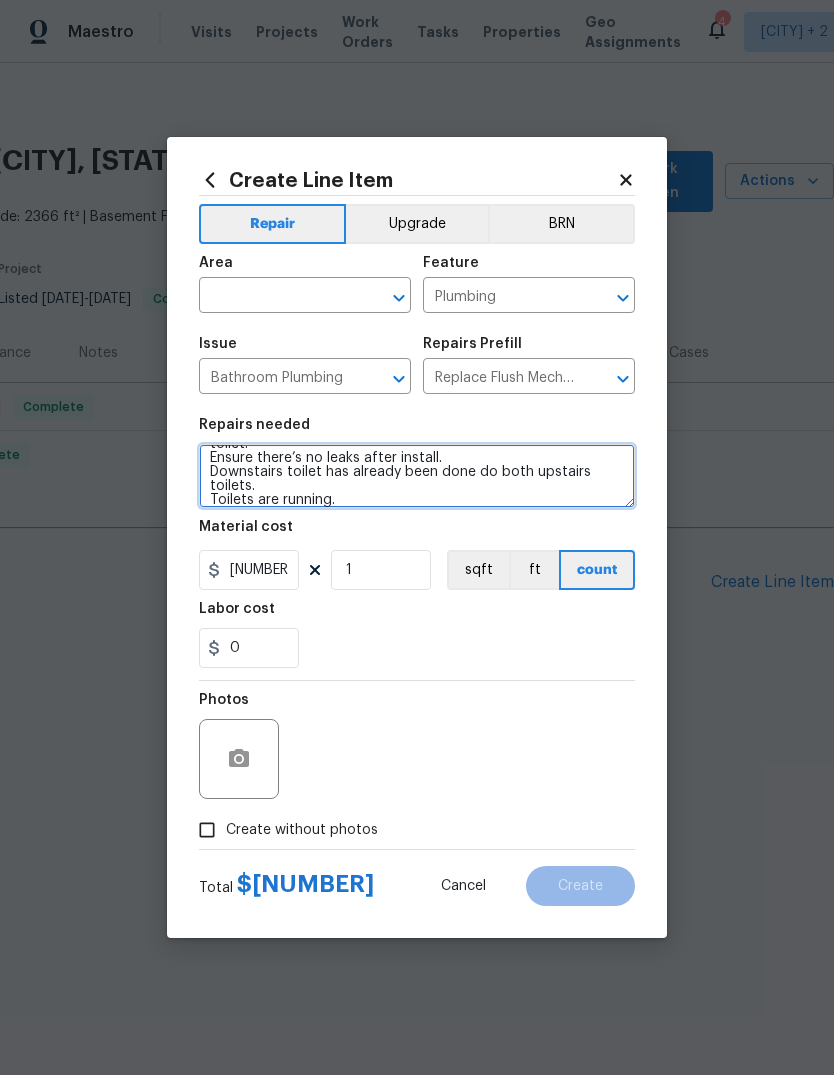 scroll, scrollTop: 46, scrollLeft: 0, axis: vertical 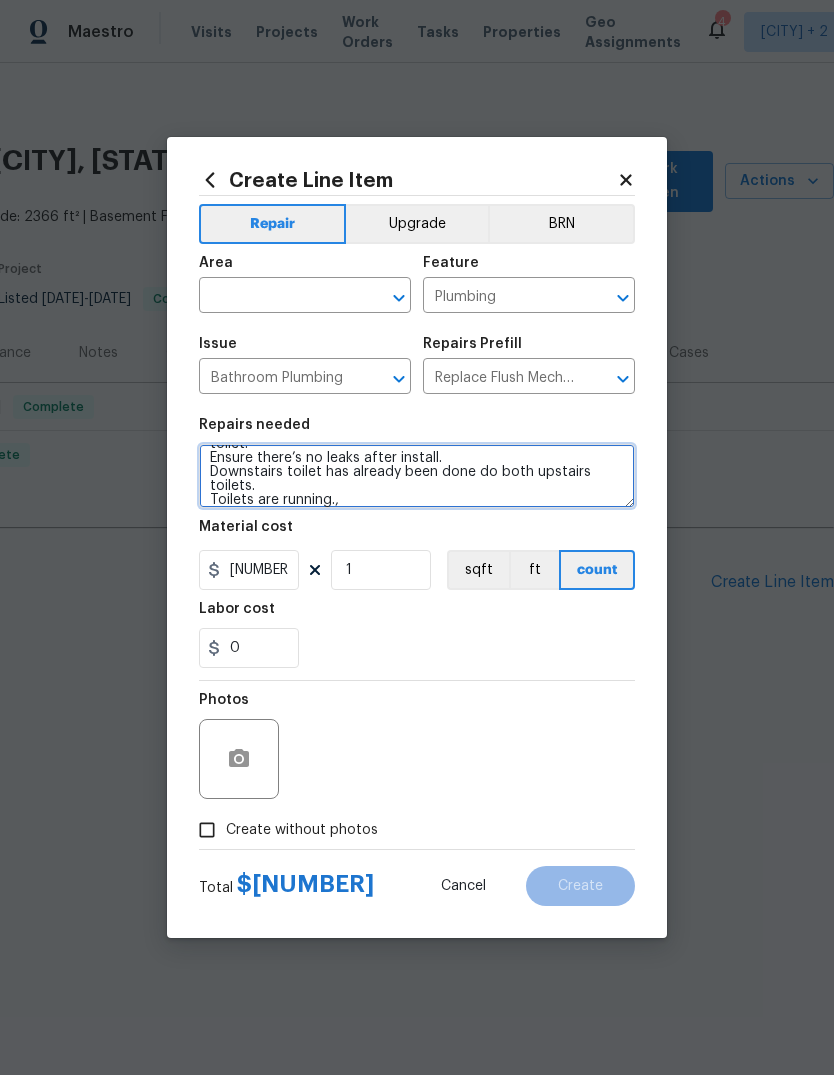 type on "Rebuild Mansfield toilet tanks in our mechanisms to include fill valves, flappers, etc. to include seal between toilet tank and toilet.
Ensure there’s no leaks after install.
Downstairs toilet has already been done do both upstairs toilets.
Toilets are running.," 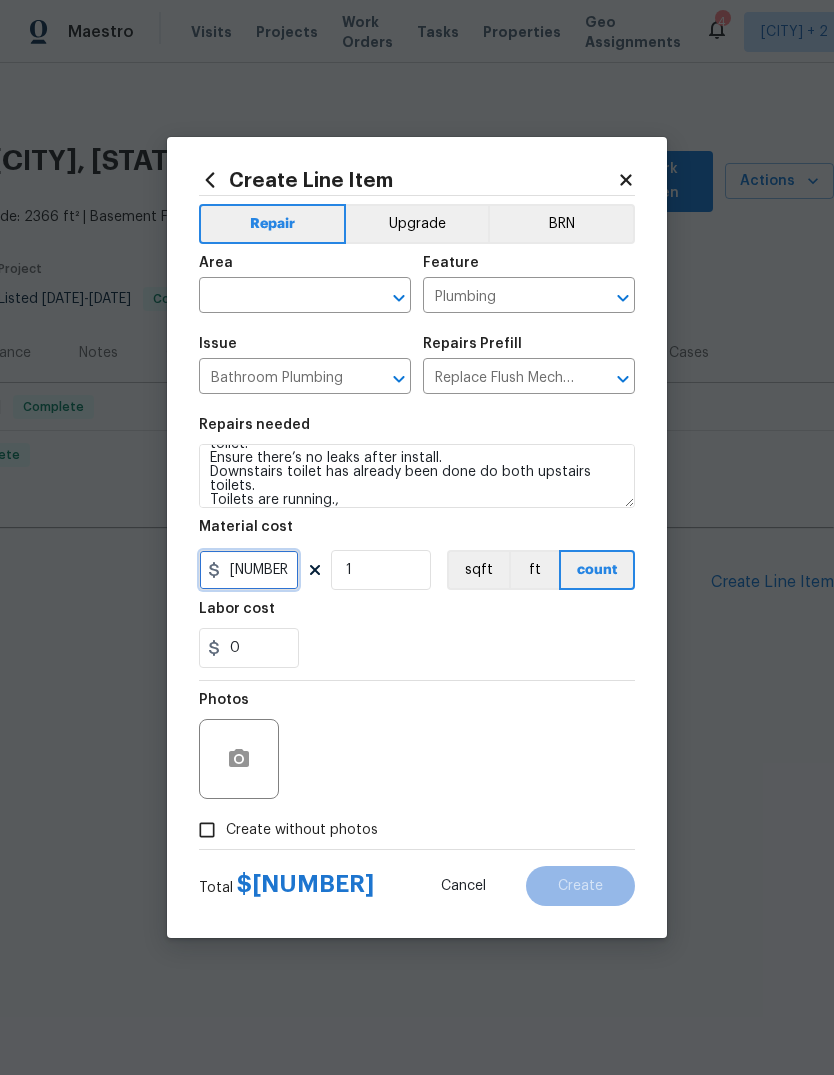 click on "[NUMBER]" at bounding box center [249, 570] 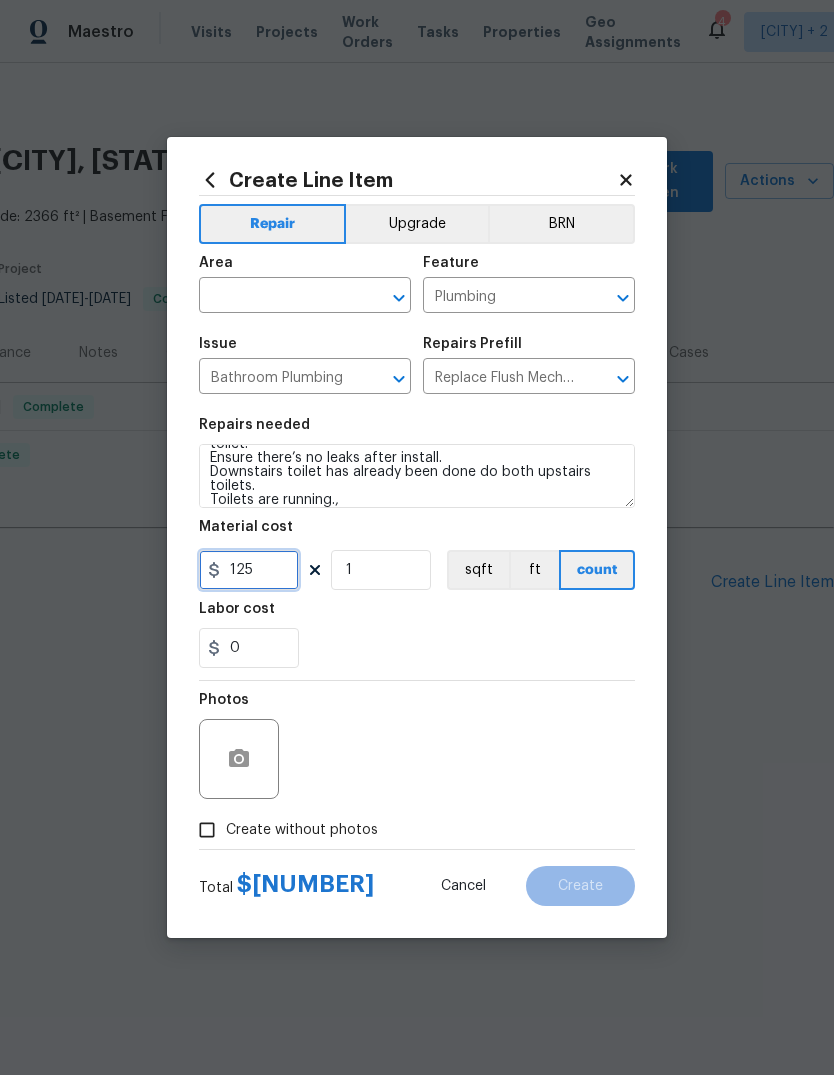 type on "125" 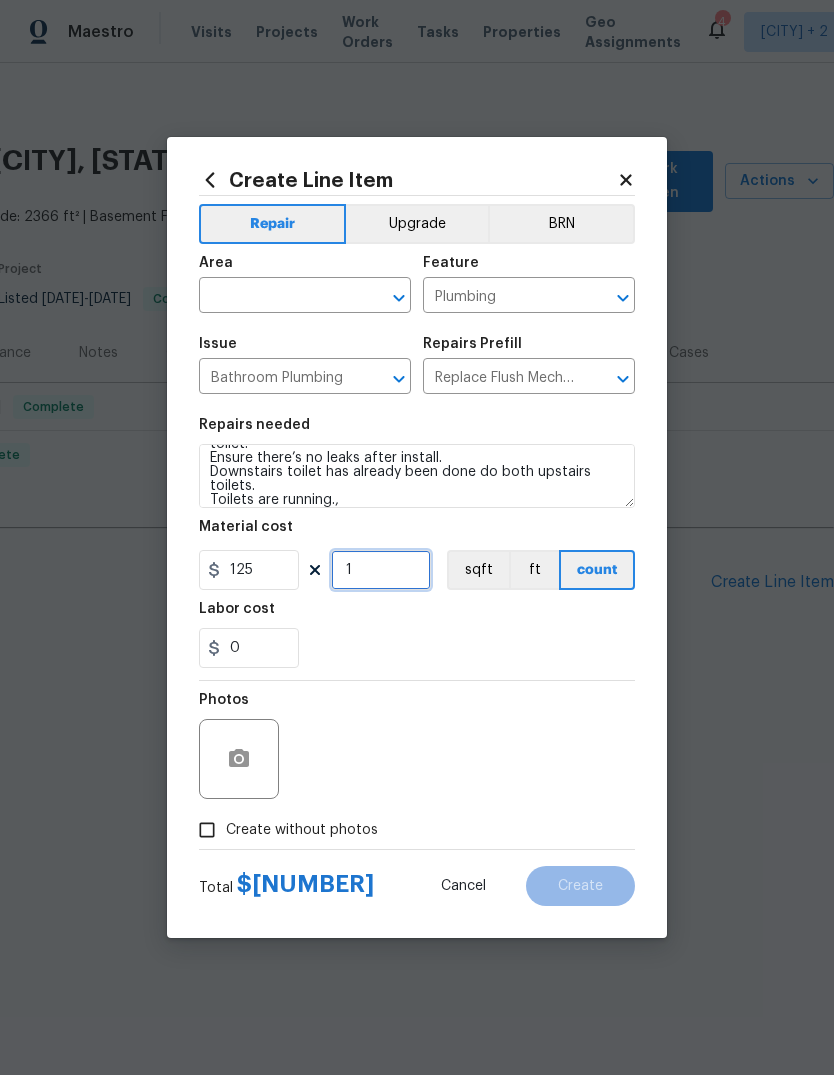 click on "1" at bounding box center [381, 570] 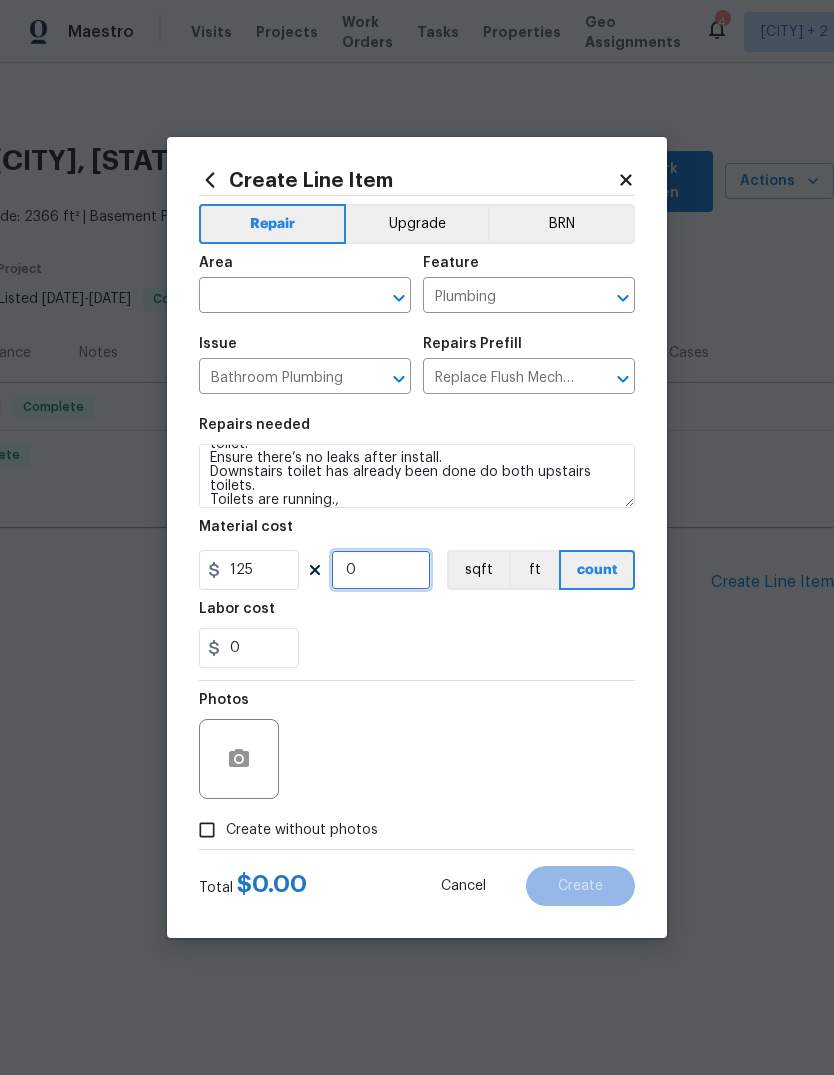 type on "2" 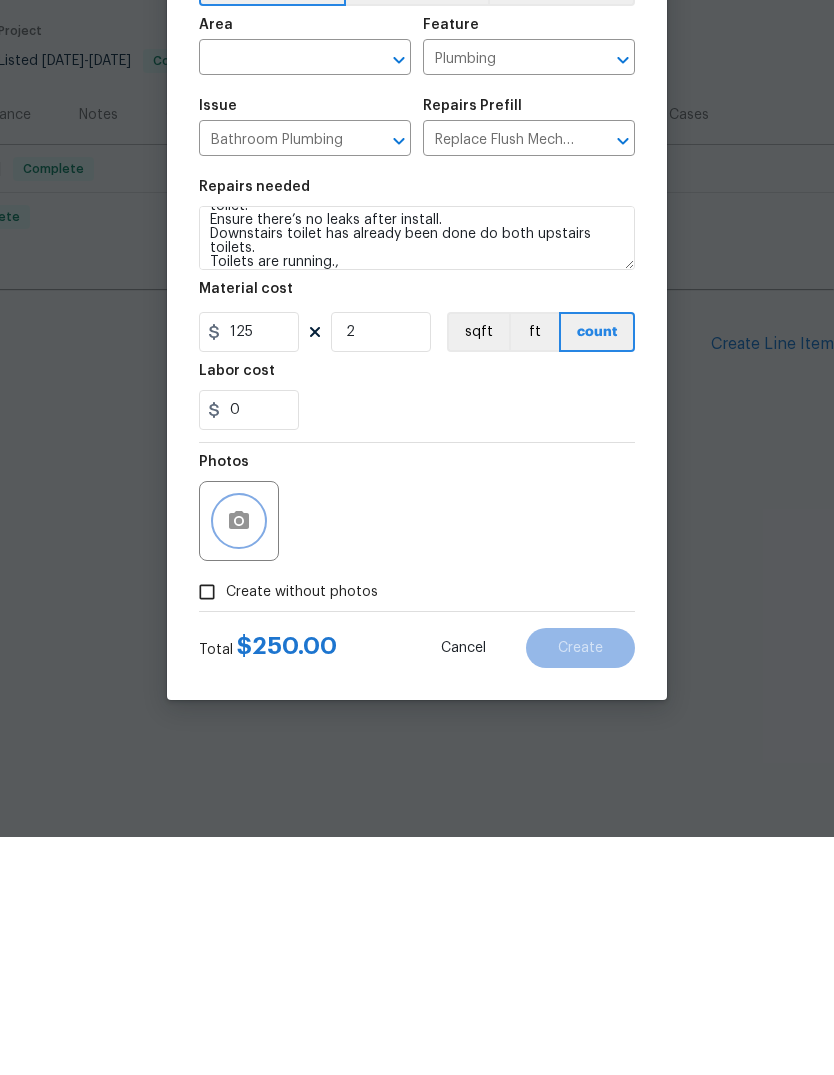 click 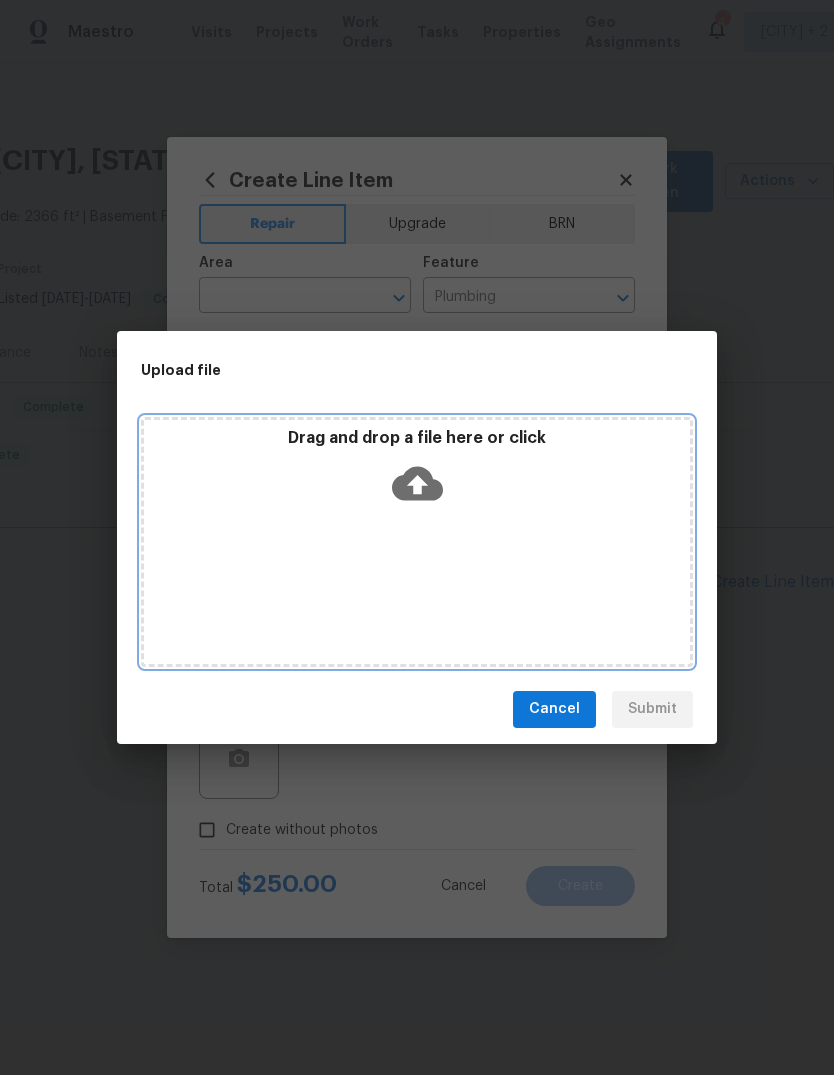 click 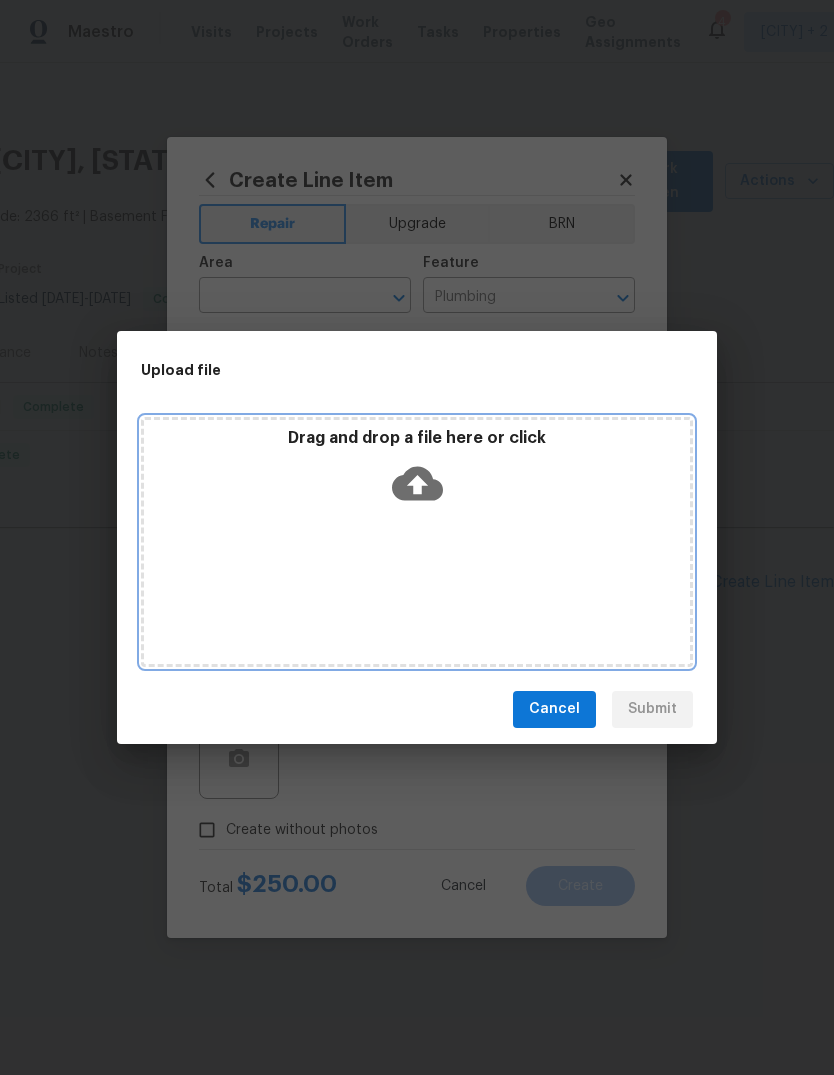 click 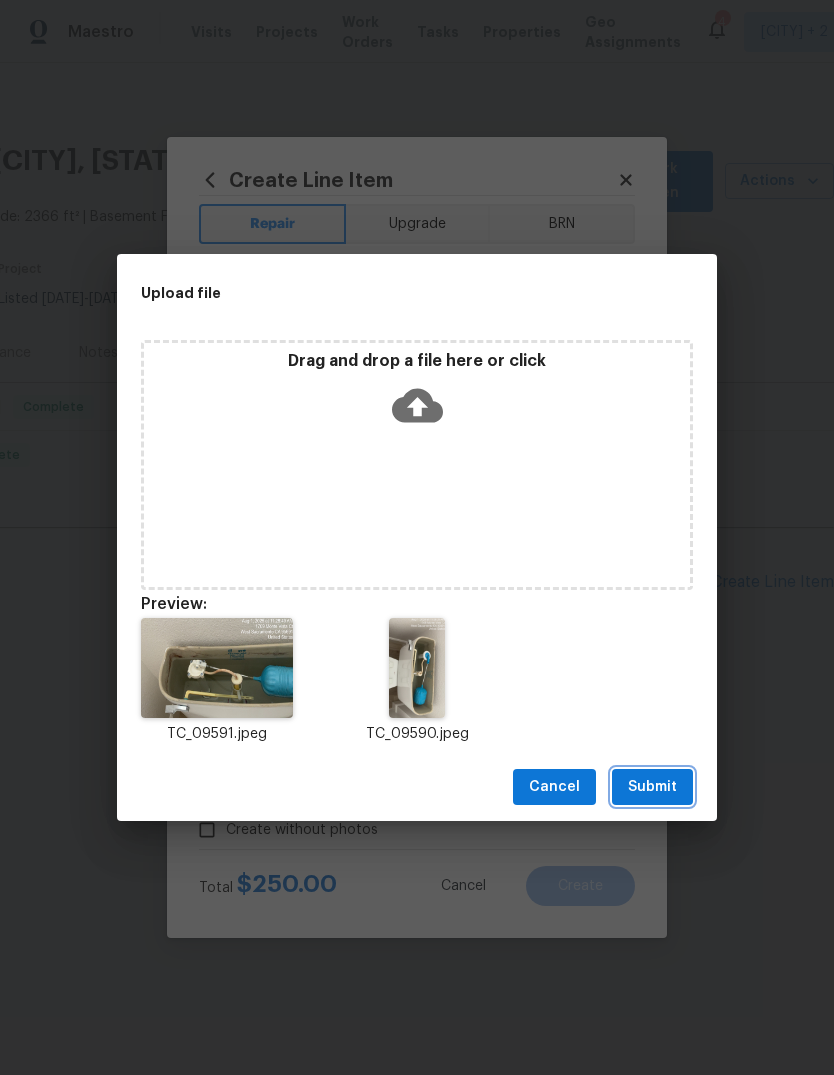 click on "Submit" at bounding box center [652, 787] 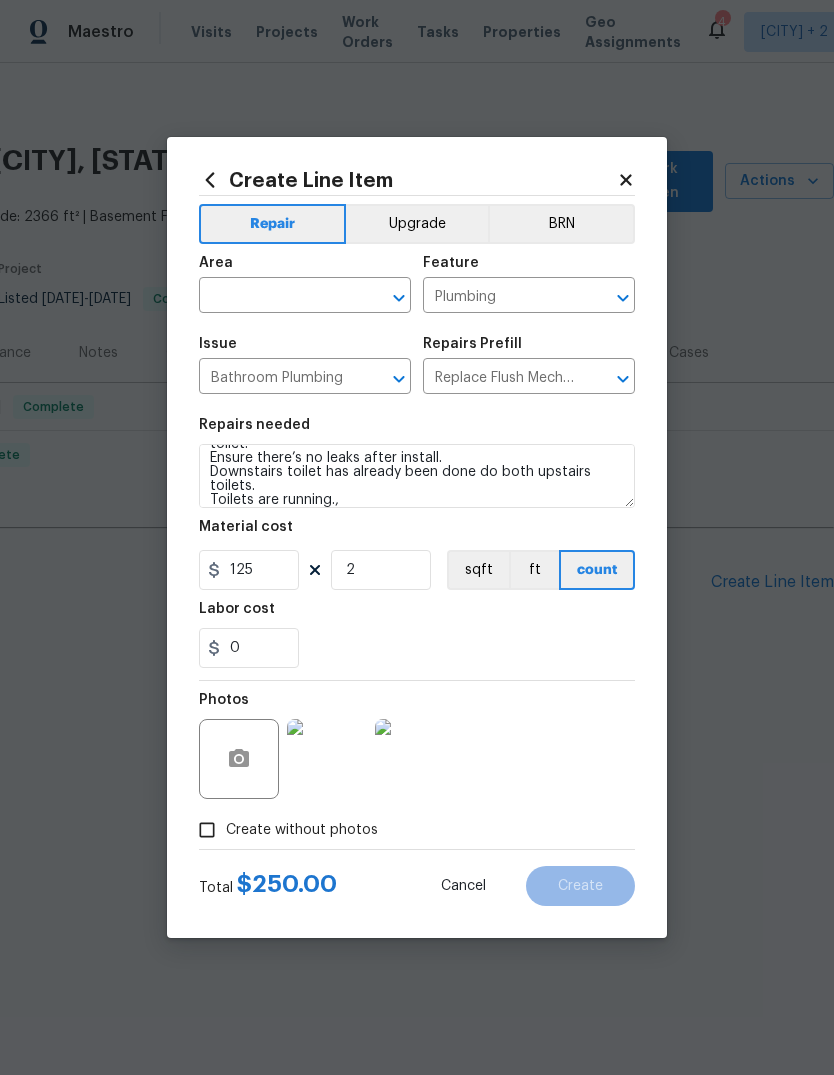 click on "Photos" at bounding box center [417, 746] 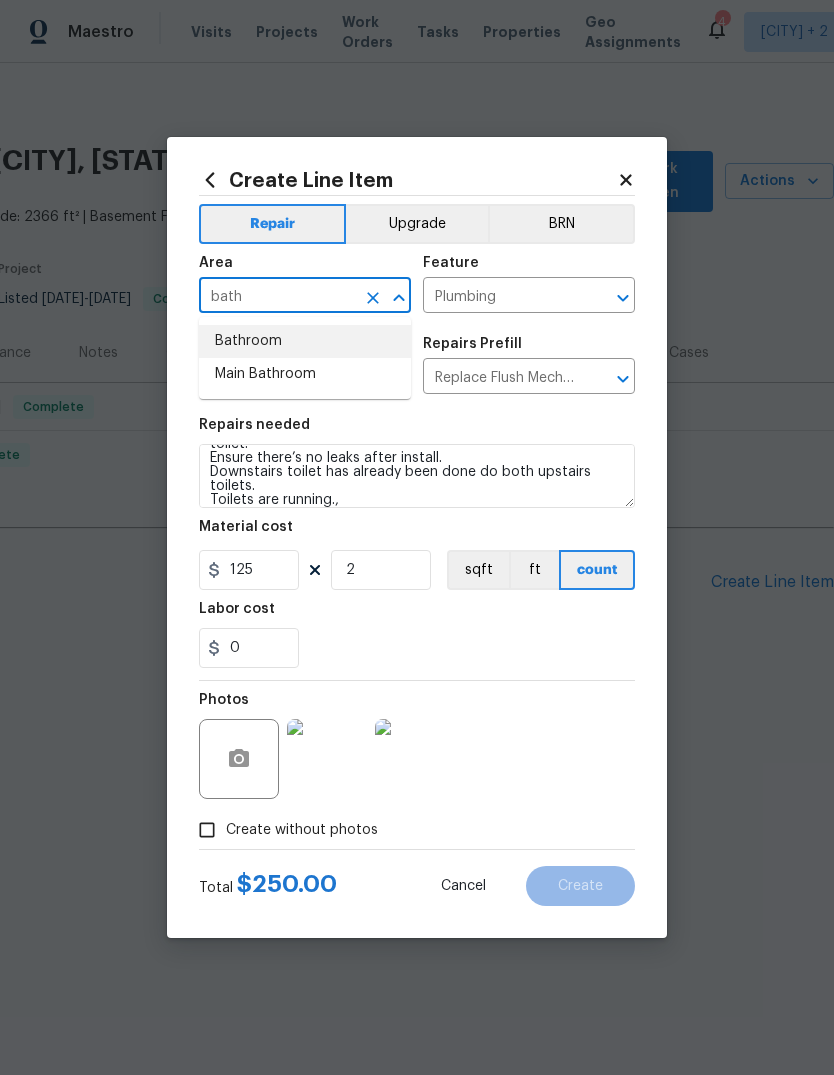 click on "Bathroom" at bounding box center [305, 341] 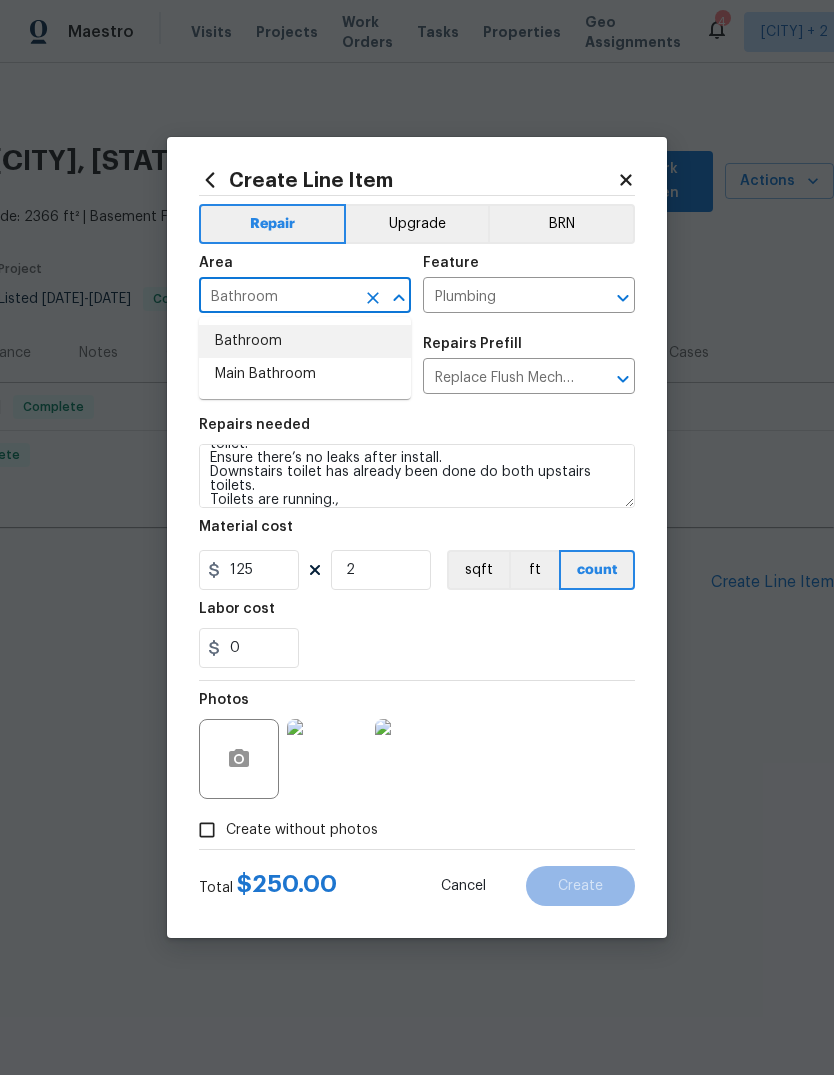 click on "Issue" at bounding box center [305, 350] 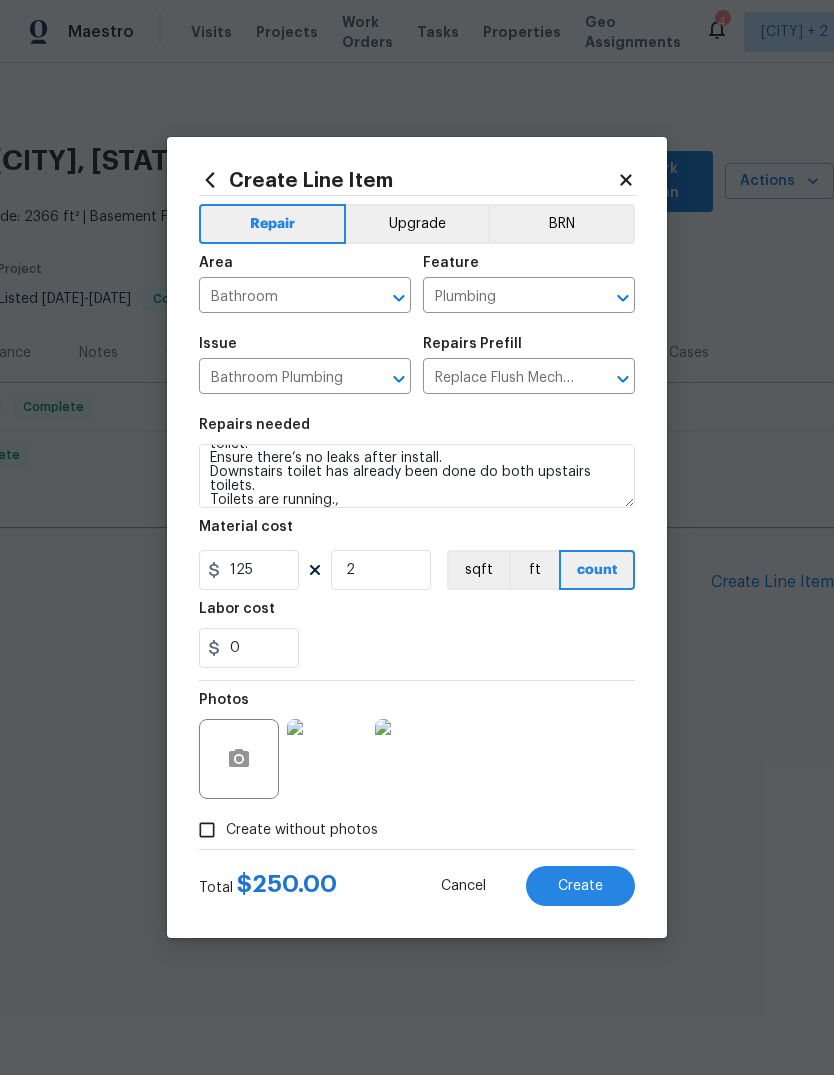 click on "Create" at bounding box center (580, 886) 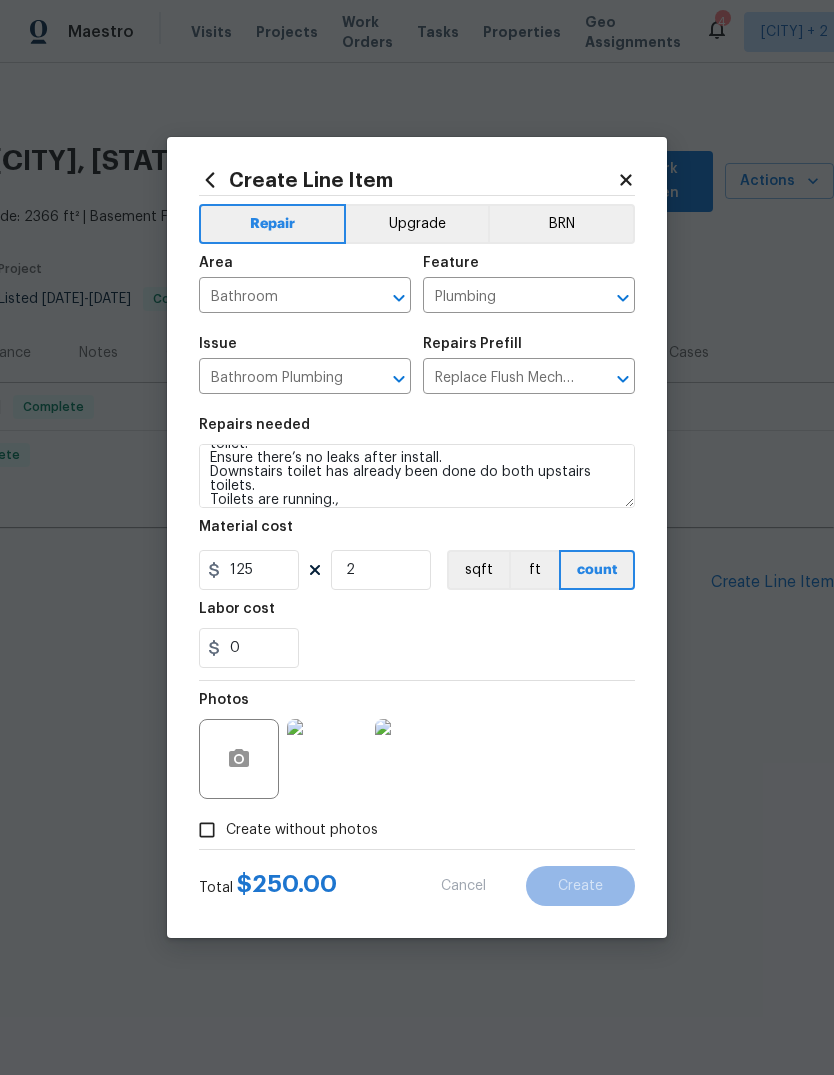 type on "0" 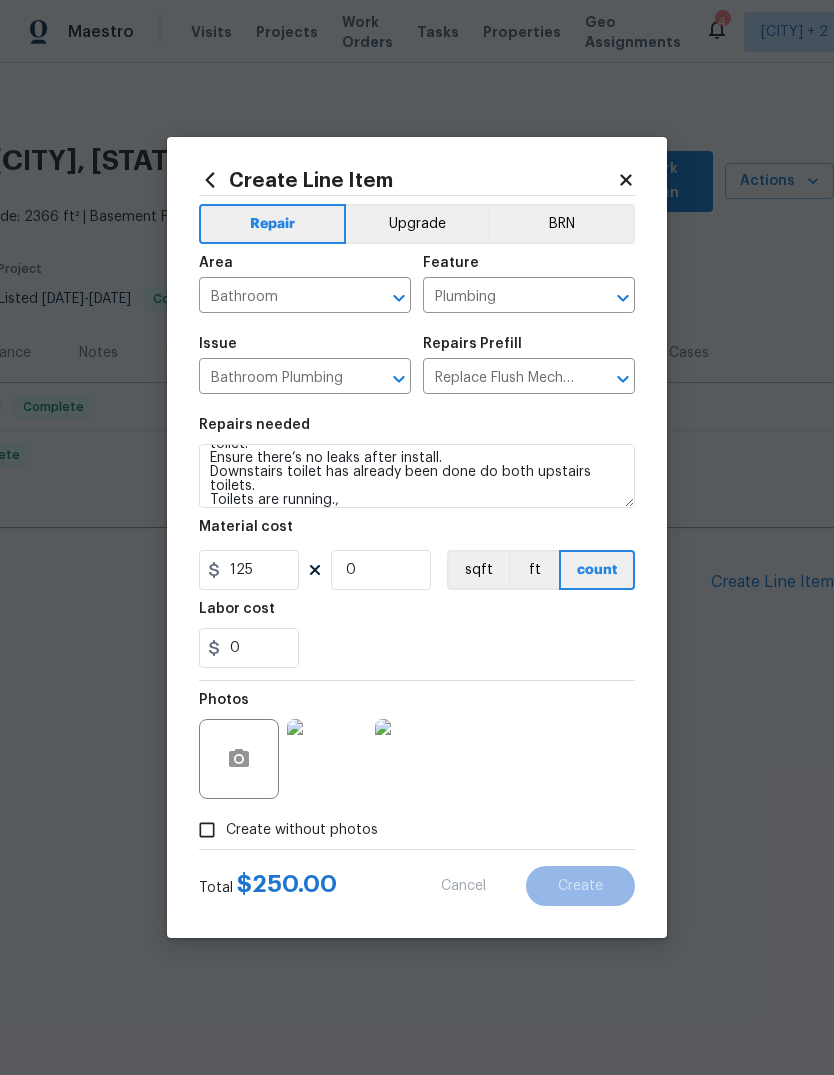 type 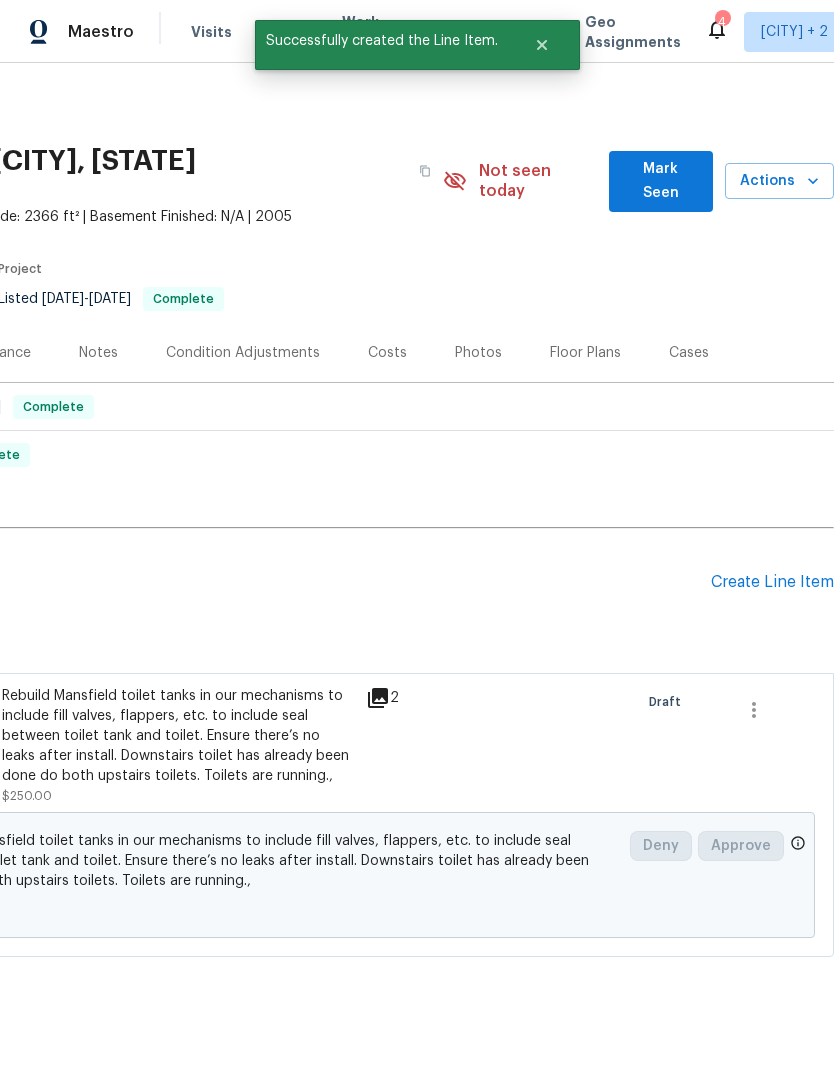 scroll, scrollTop: 0, scrollLeft: 296, axis: horizontal 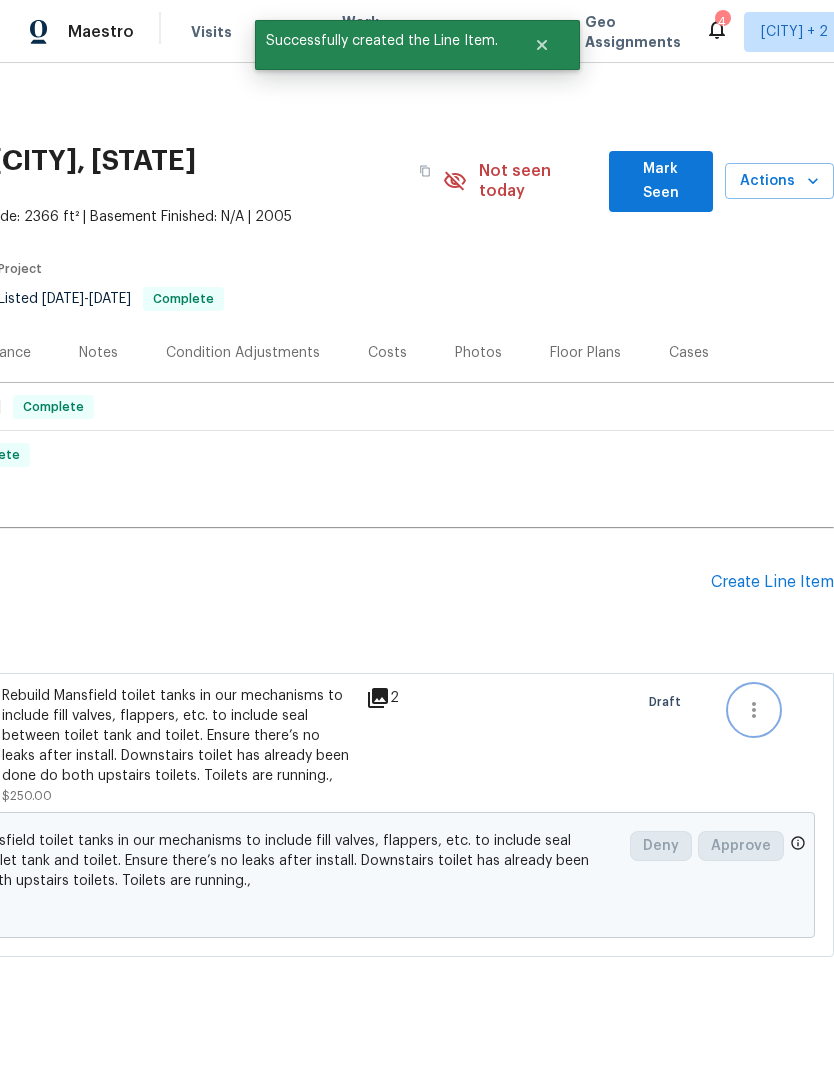 click at bounding box center [754, 710] 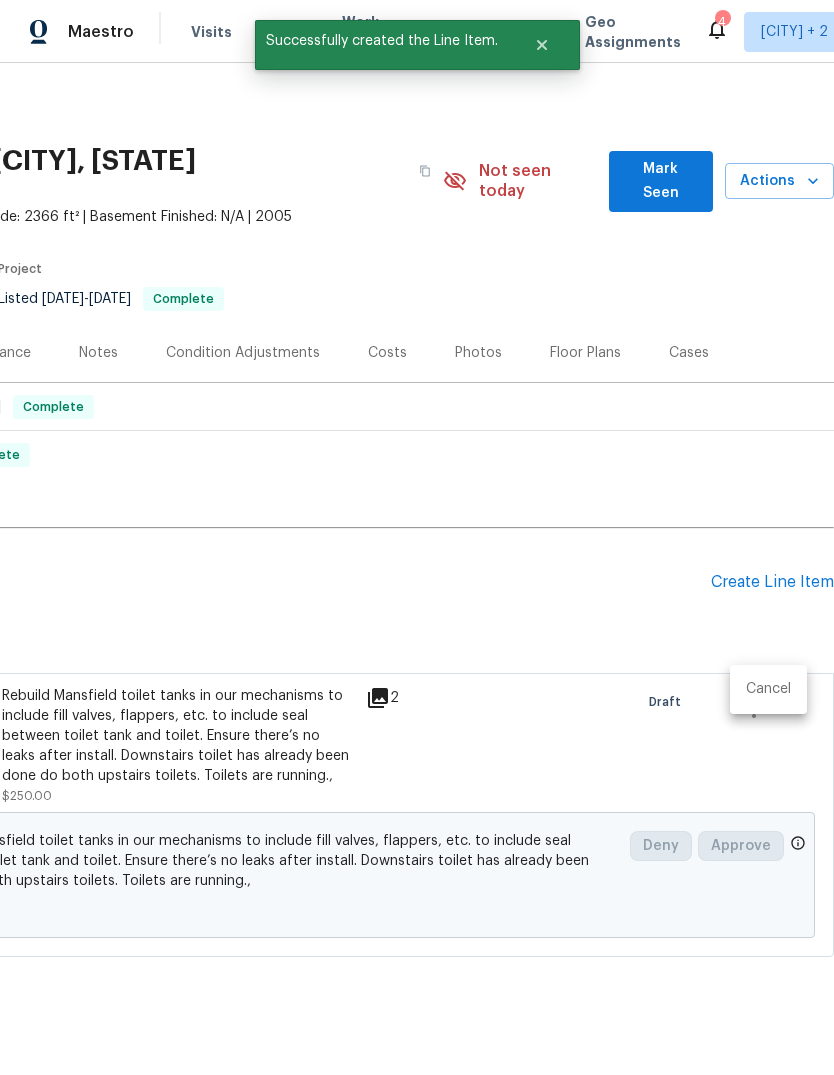 click at bounding box center [417, 537] 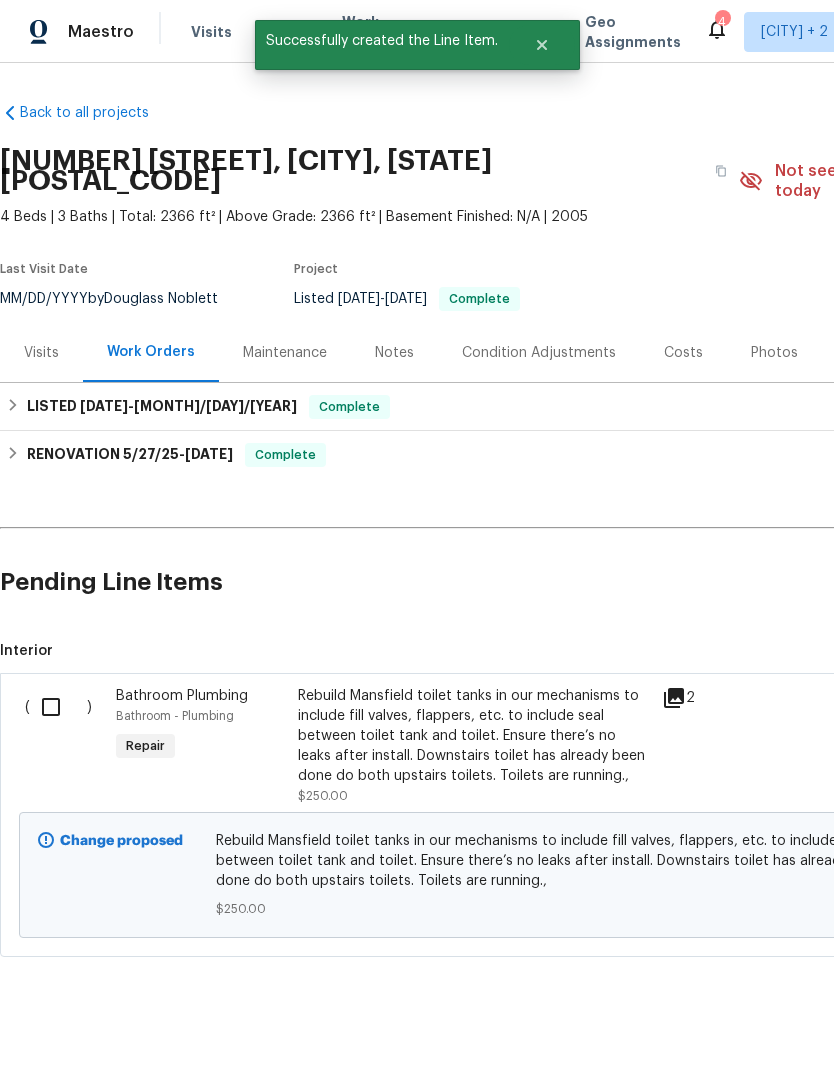 scroll, scrollTop: 0, scrollLeft: 0, axis: both 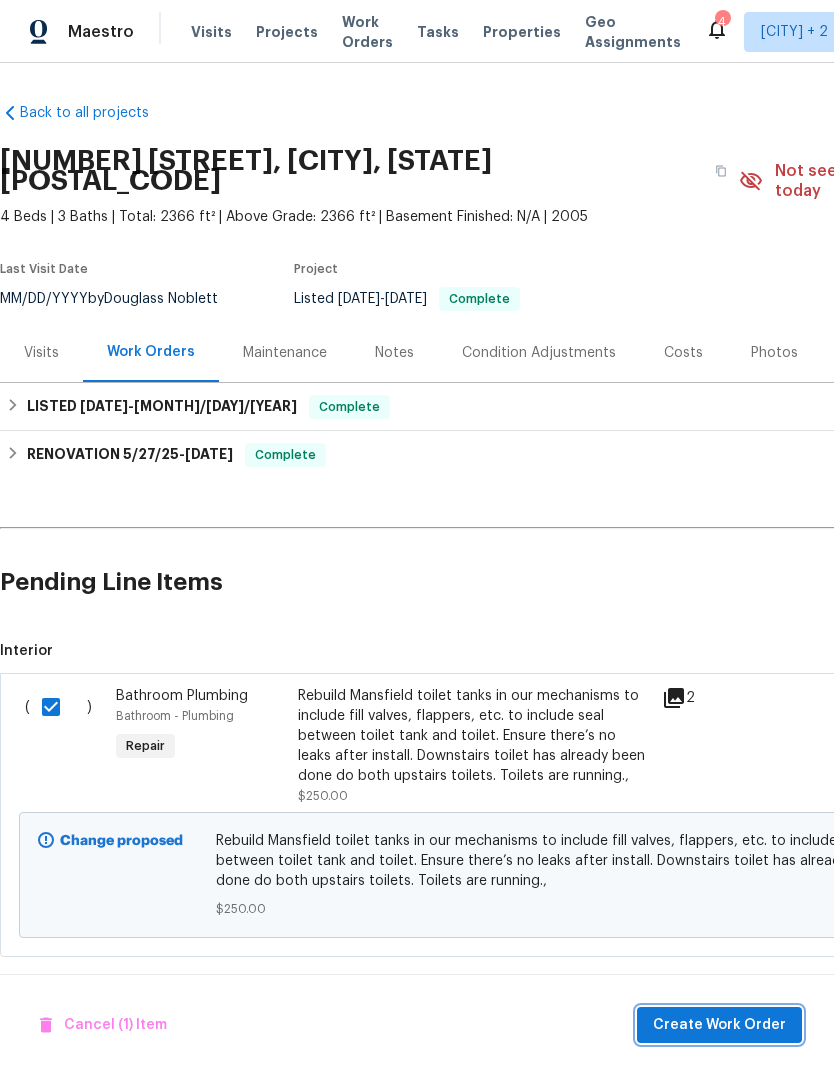 click on "Create Work Order" at bounding box center (719, 1025) 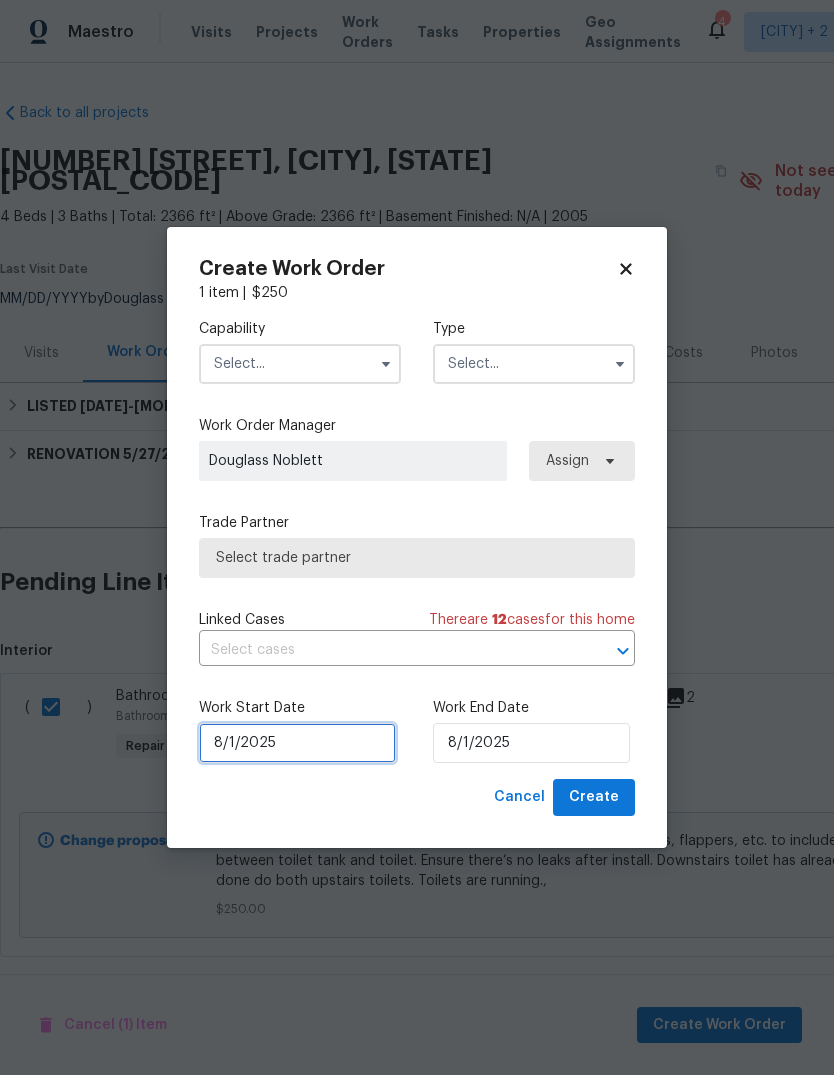 click on "8/1/2025" at bounding box center (297, 743) 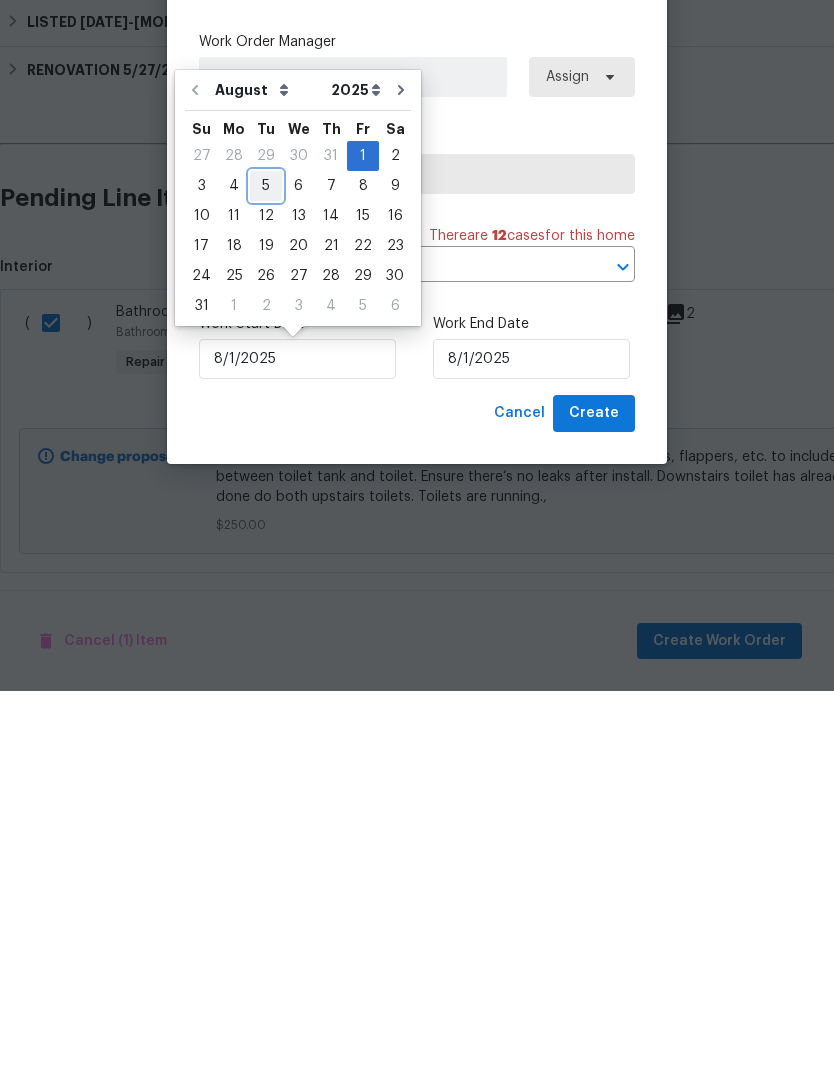 click on "5" at bounding box center [266, 570] 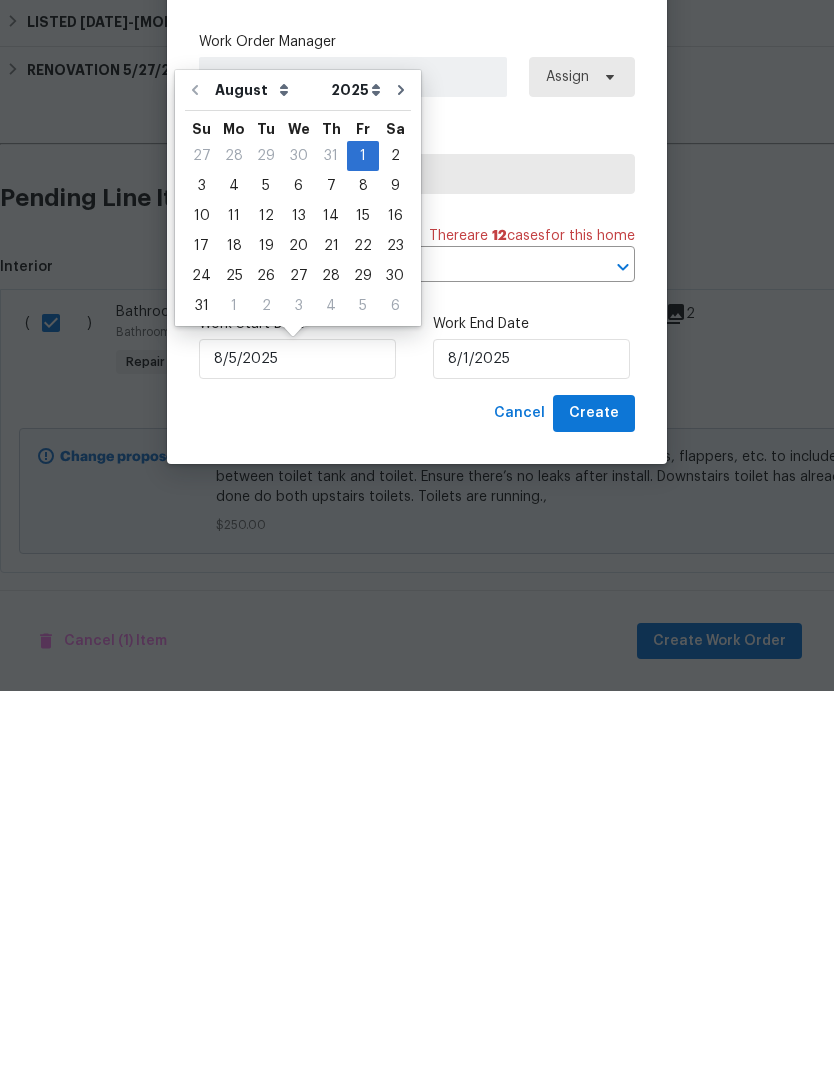 type on "8/5/2025" 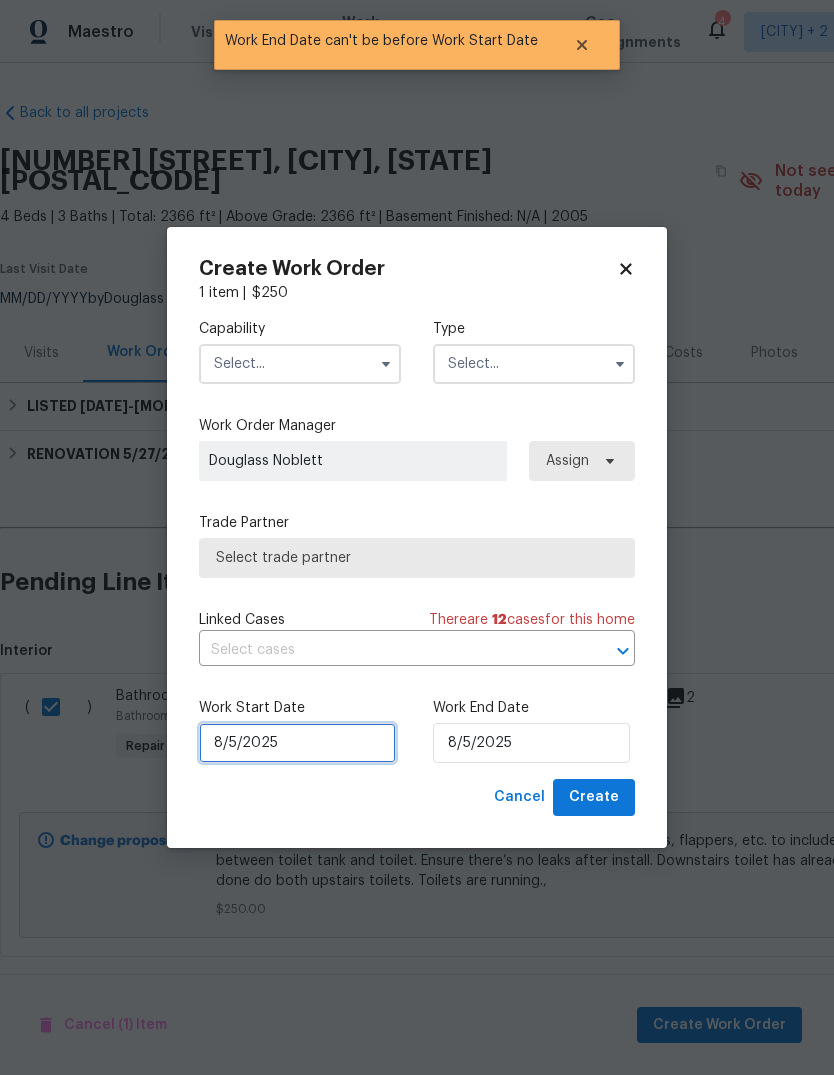 click on "8/5/2025" at bounding box center [297, 743] 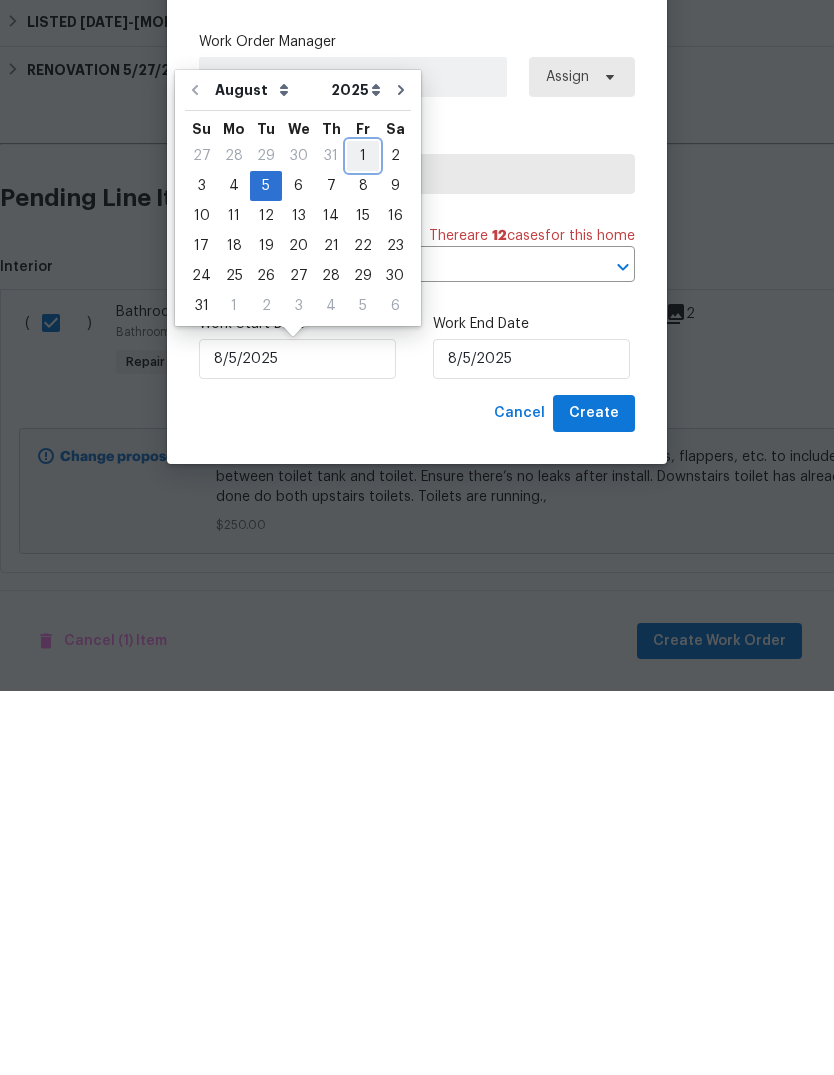 click on "1" at bounding box center (363, 540) 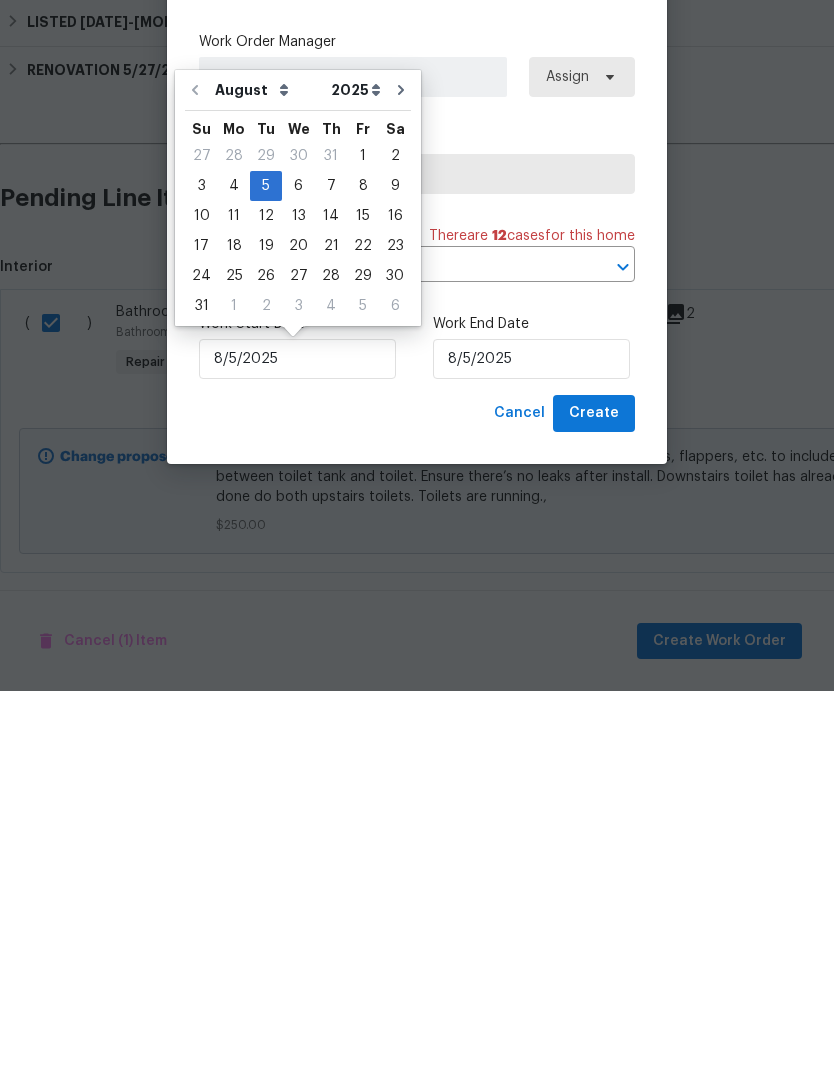 type on "8/1/2025" 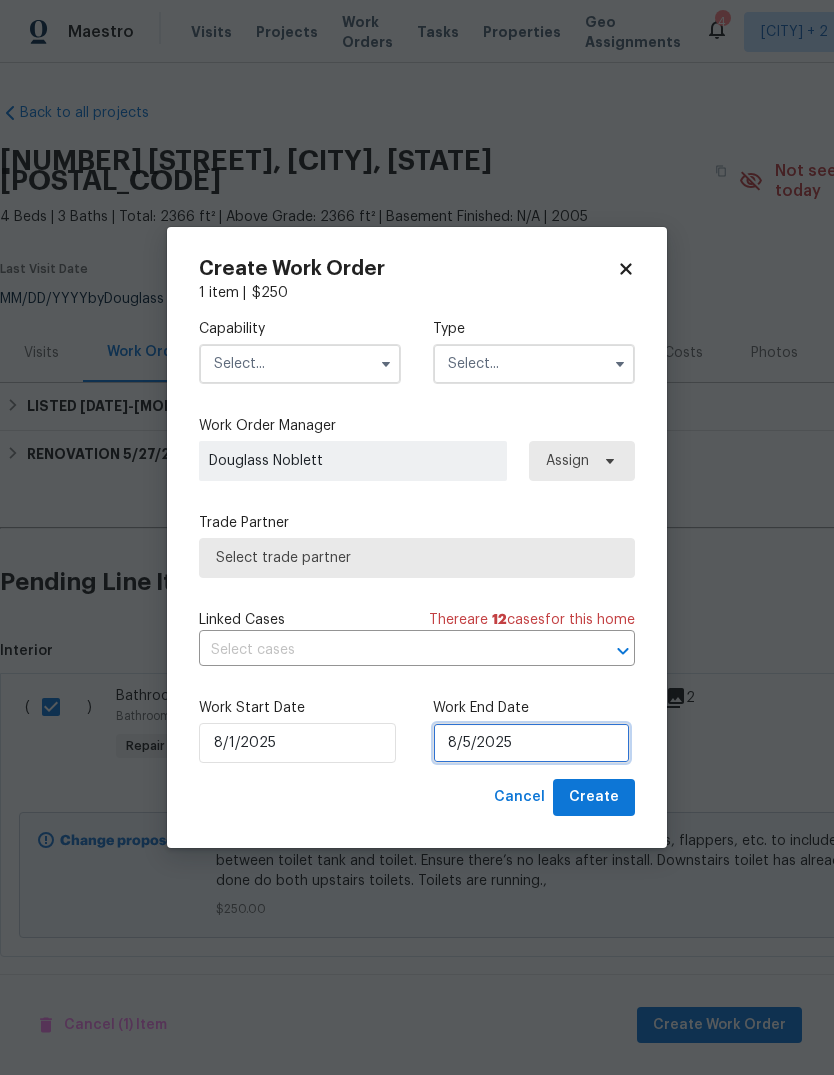 click on "8/5/2025" at bounding box center (531, 743) 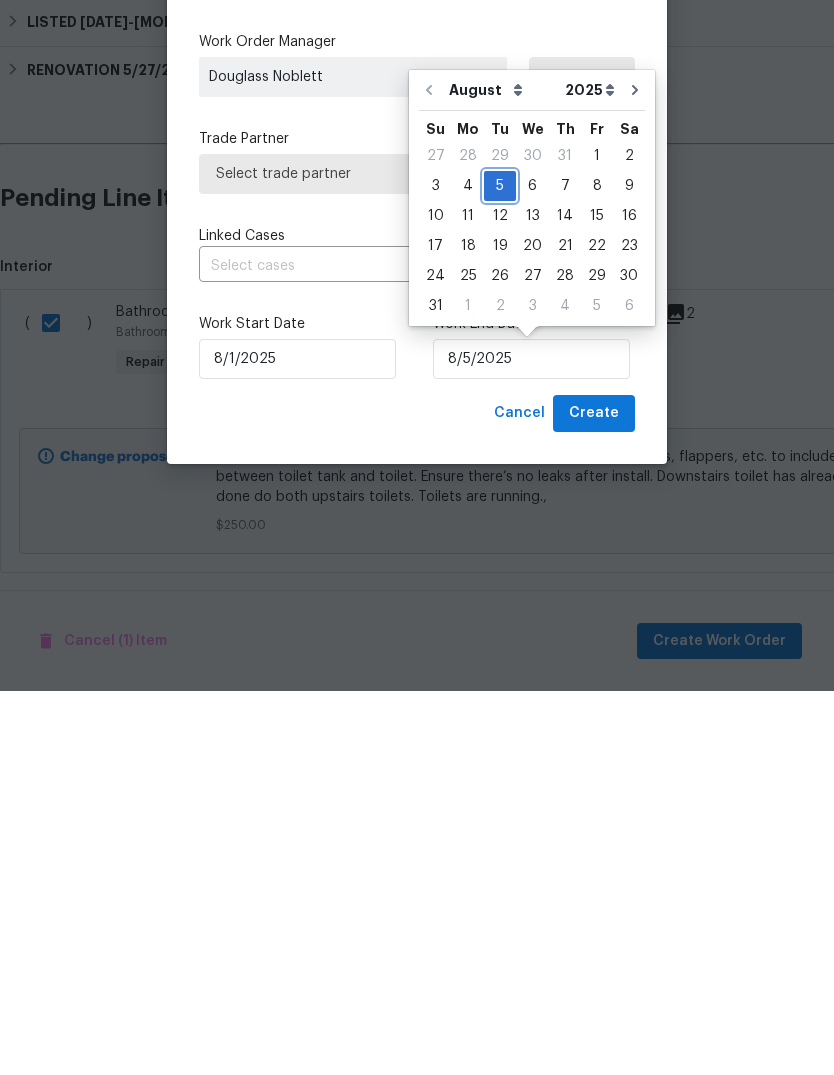 click on "5" at bounding box center [500, 570] 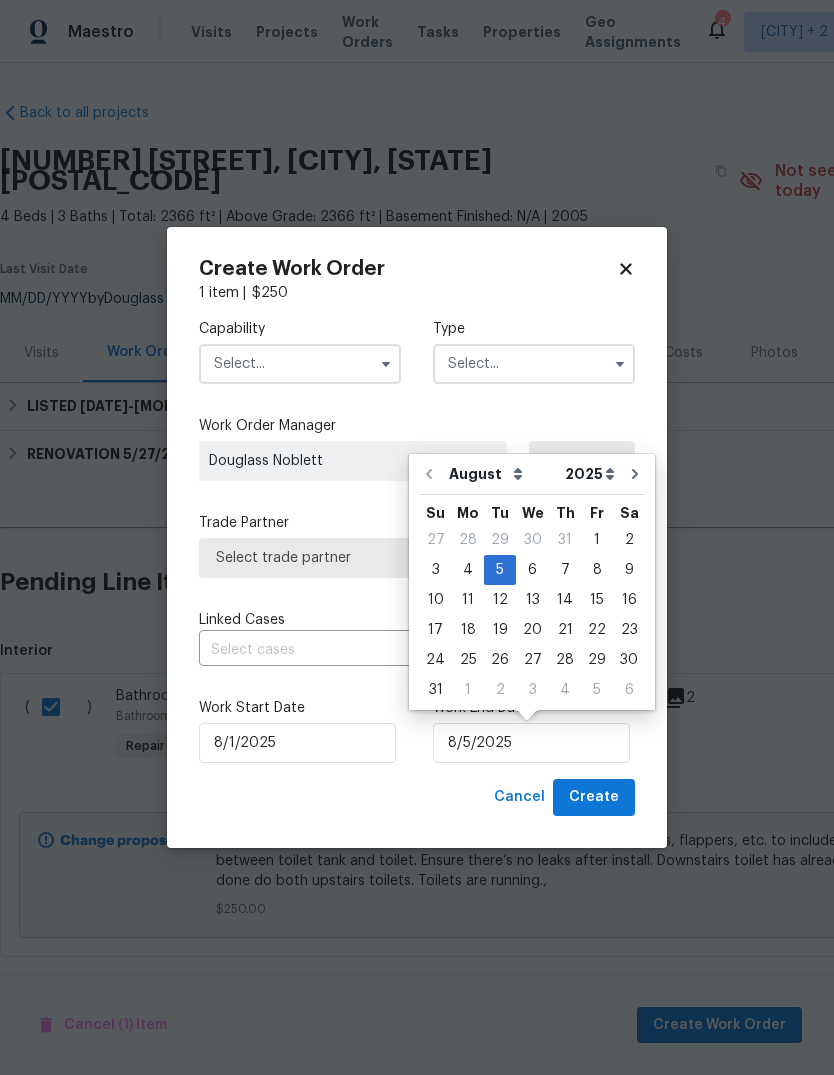 click at bounding box center (300, 364) 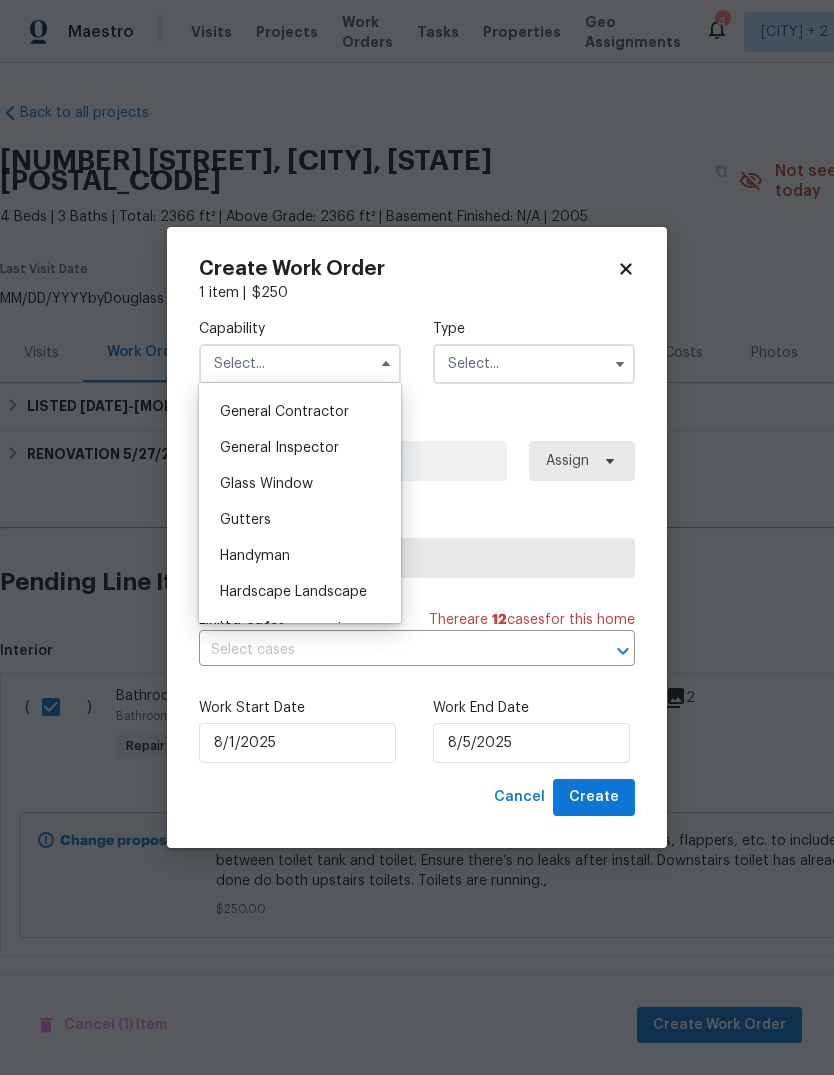 scroll, scrollTop: 949, scrollLeft: 0, axis: vertical 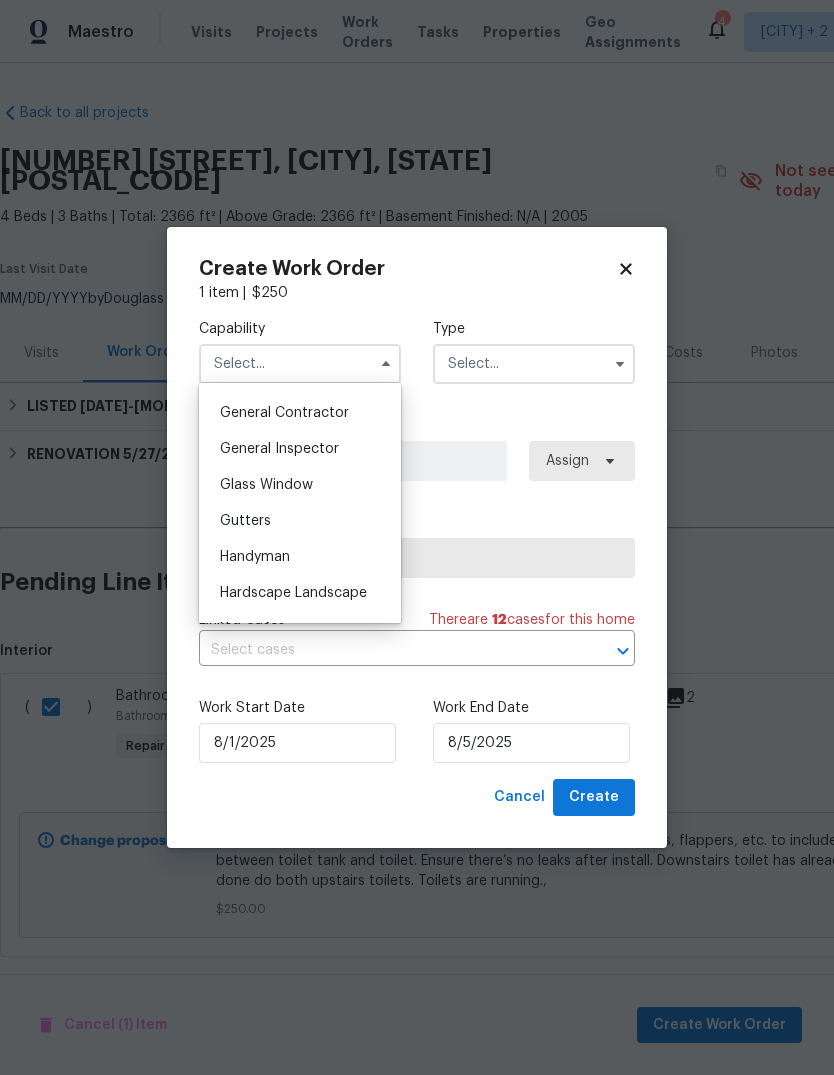 click on "General Contractor" at bounding box center (300, 413) 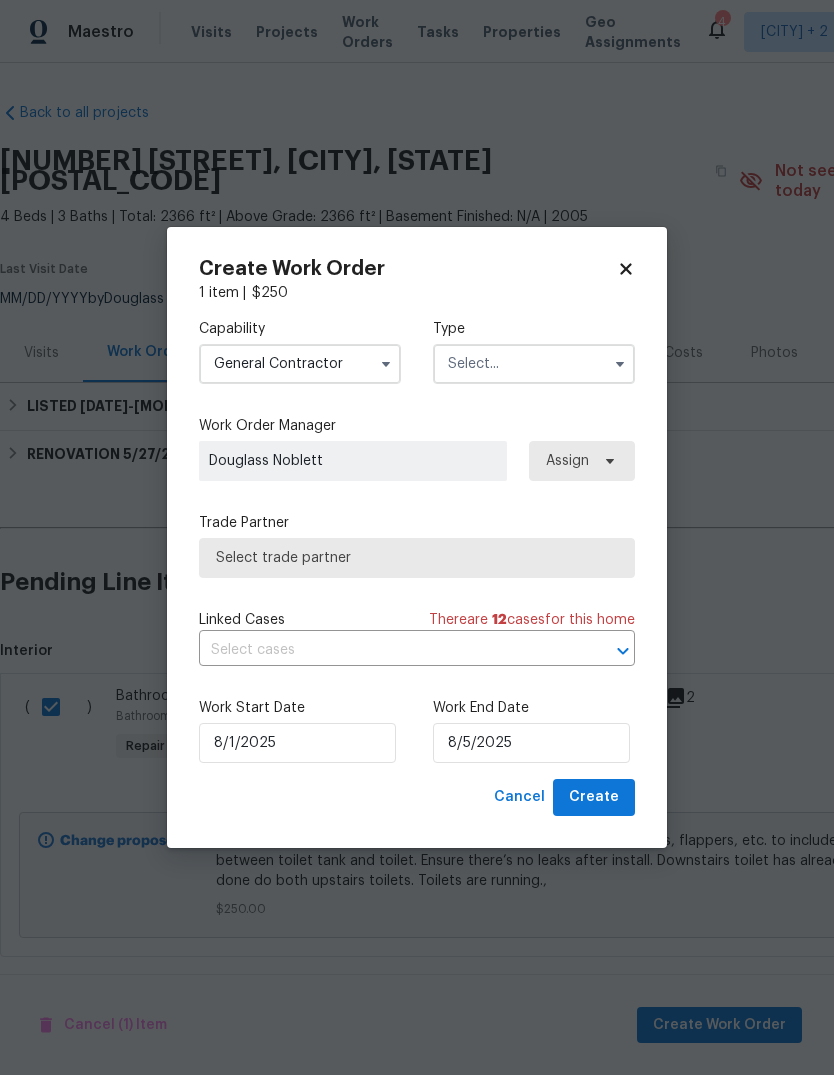 click at bounding box center (534, 364) 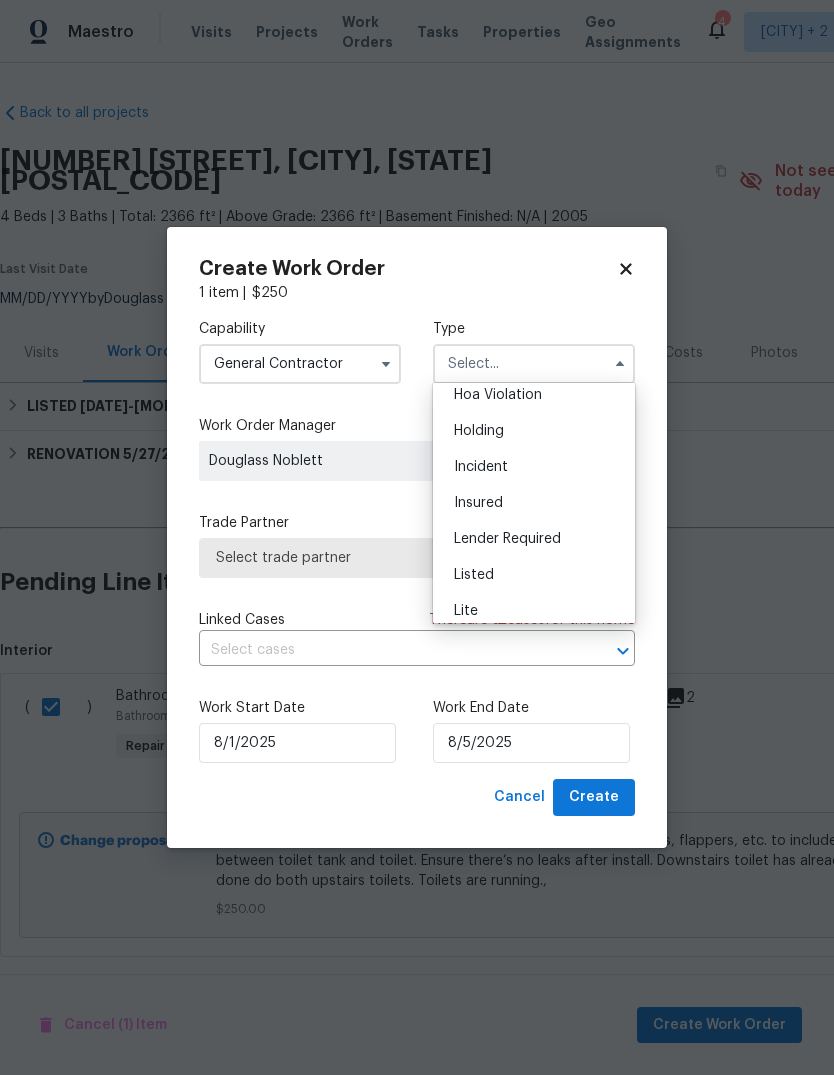 scroll, scrollTop: 51, scrollLeft: 0, axis: vertical 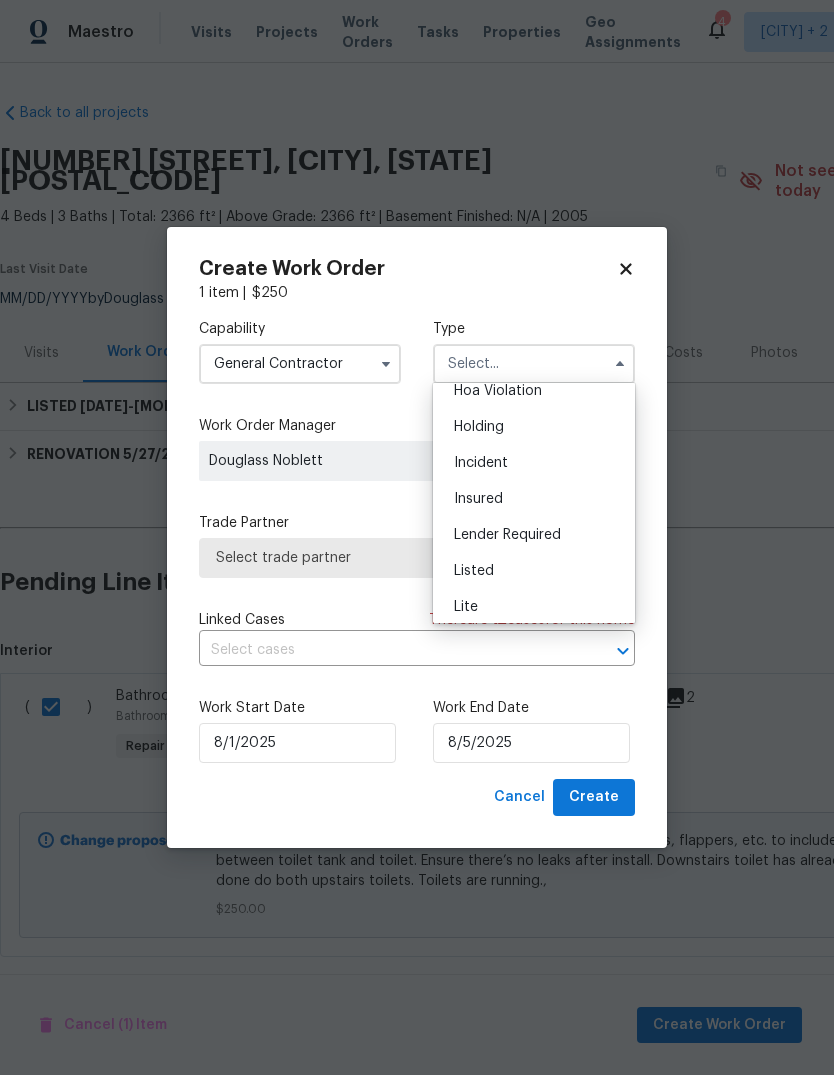 click on "Listed" at bounding box center (534, 571) 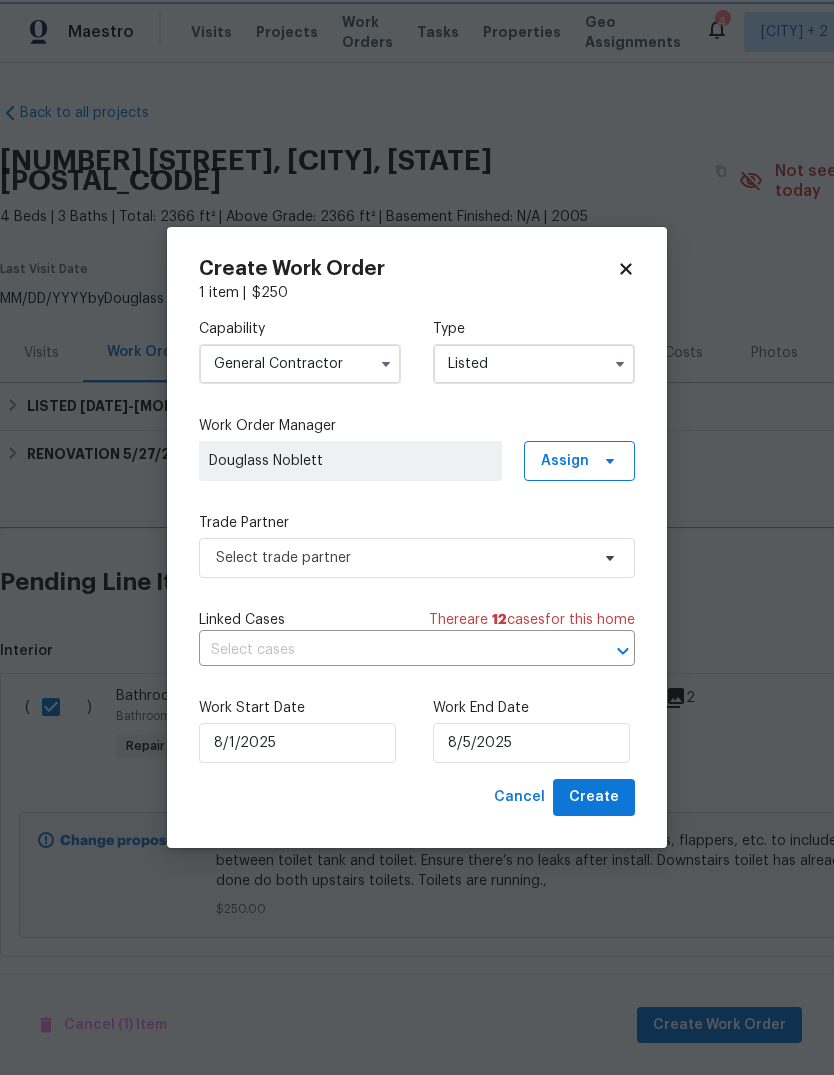 type on "Listed" 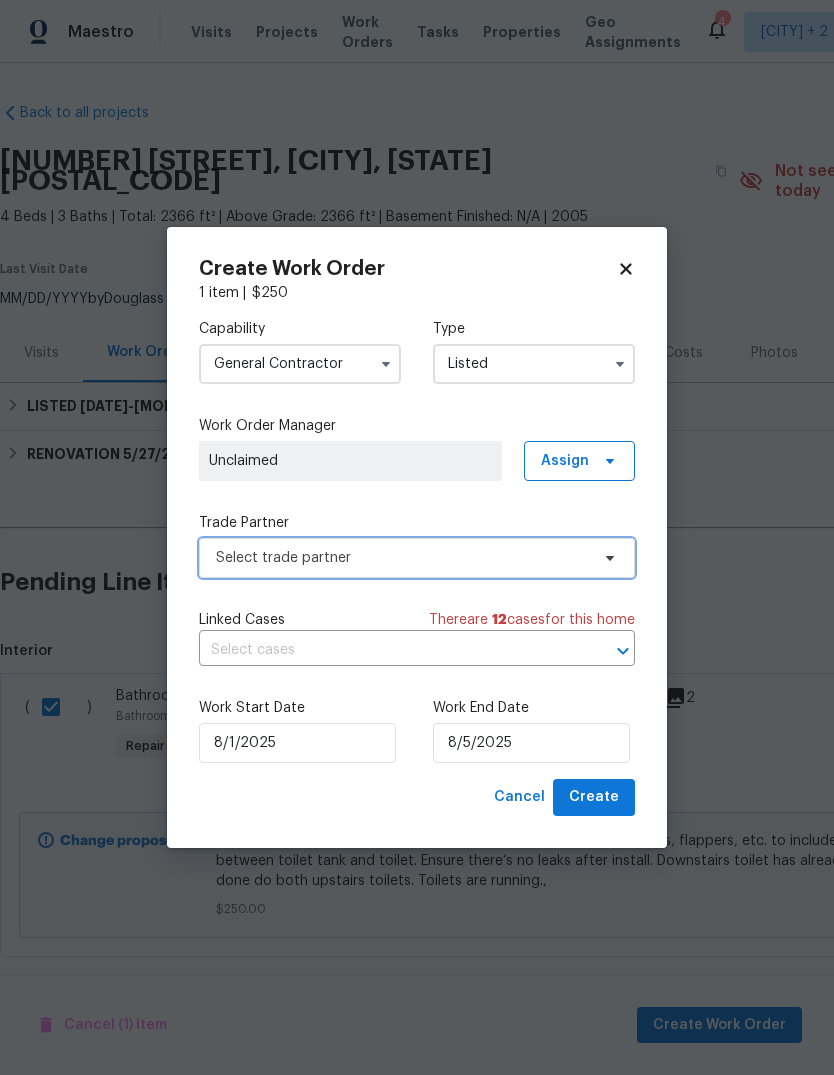 click on "Select trade partner" at bounding box center [417, 558] 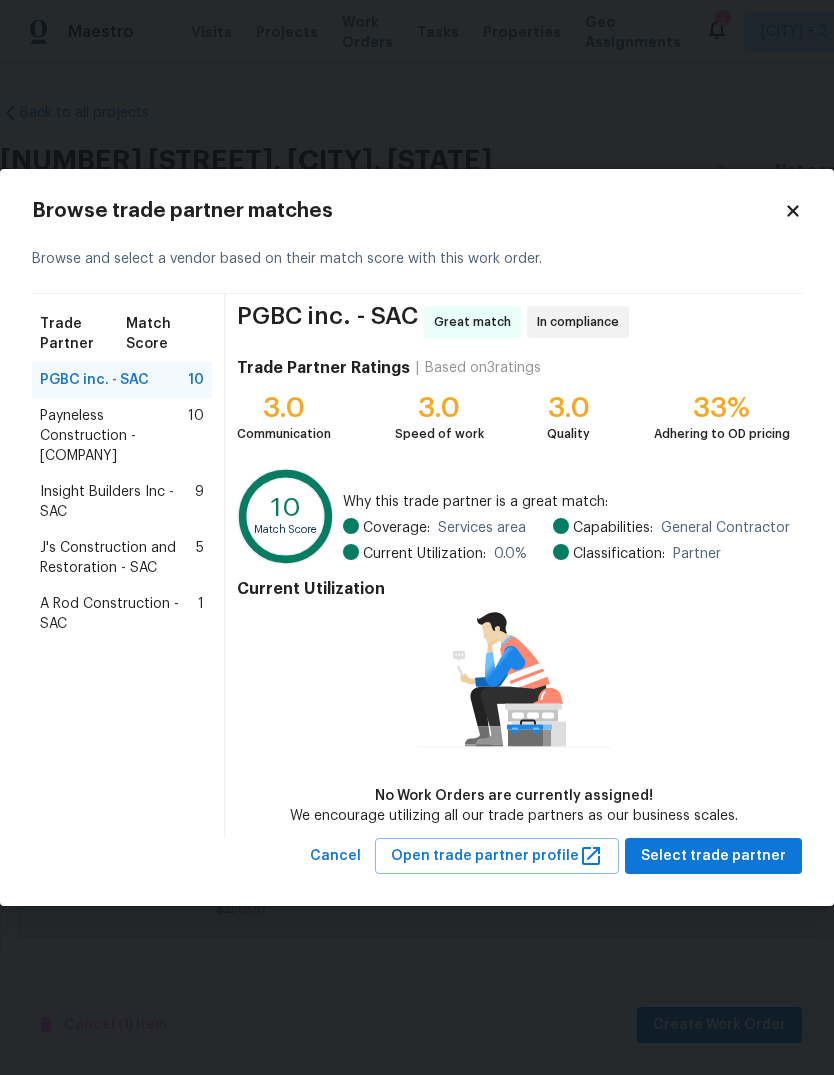 click on "A Rod Construction - SAC" at bounding box center [119, 614] 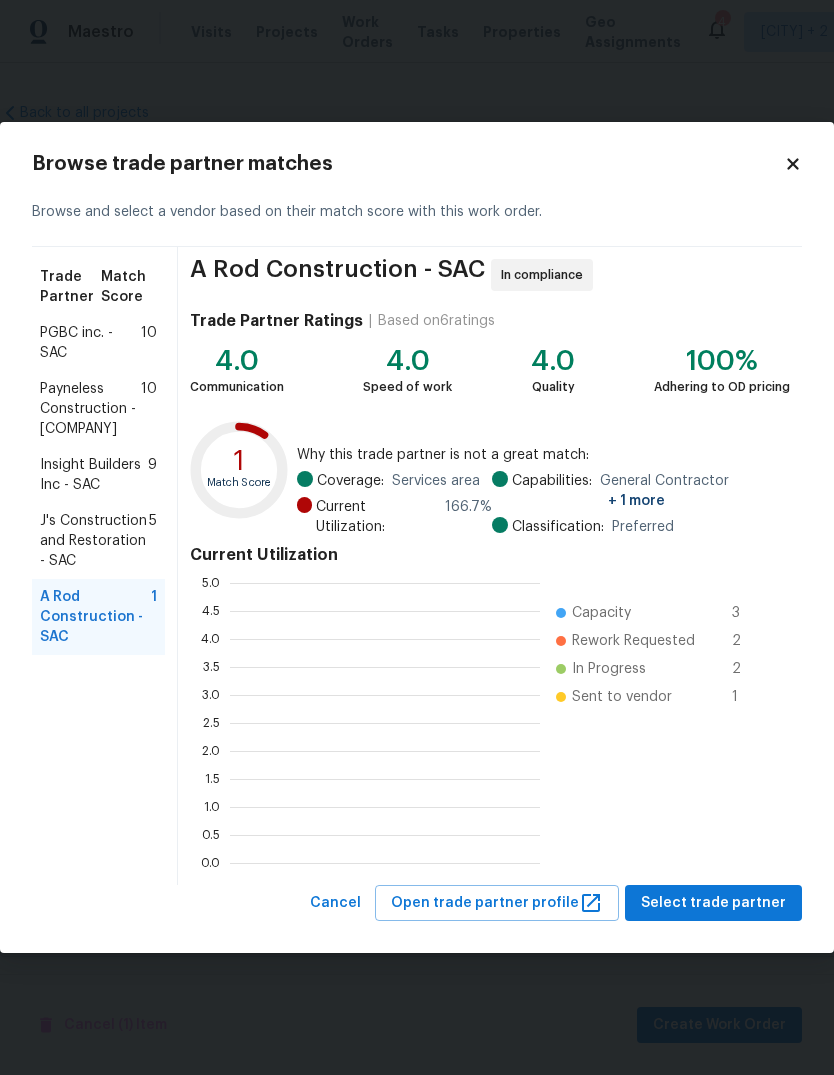 scroll, scrollTop: 2, scrollLeft: 2, axis: both 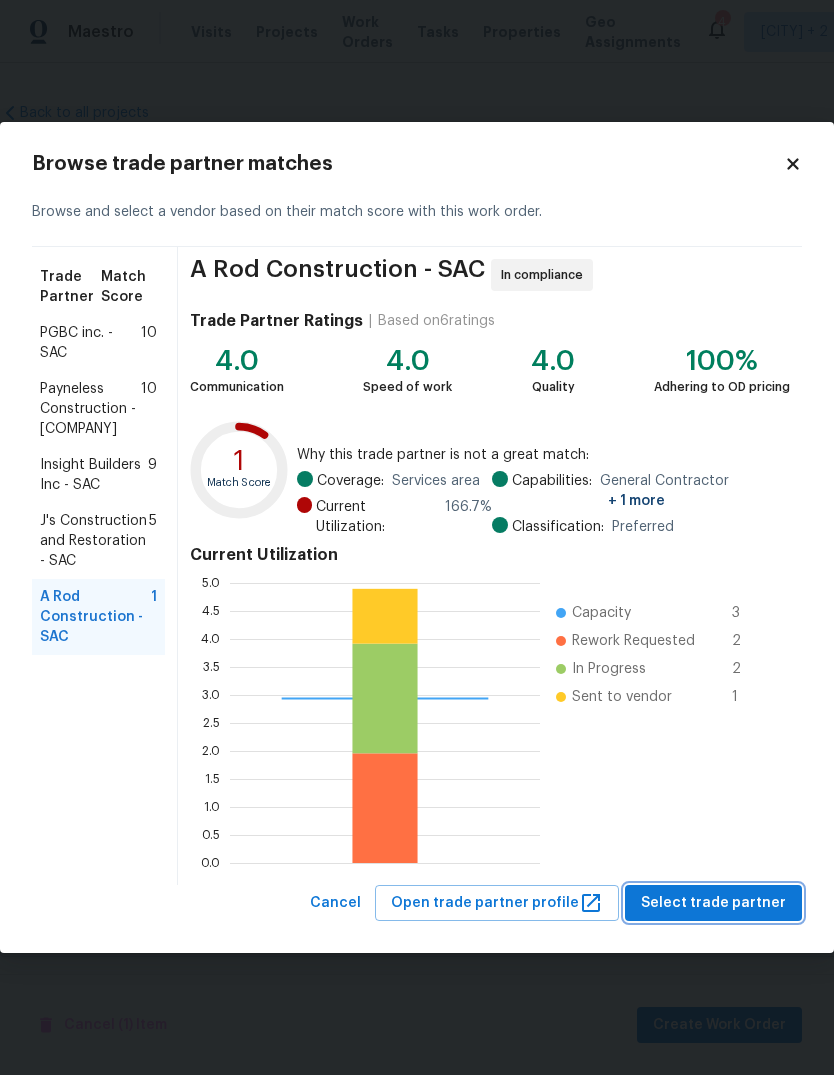 click on "Select trade partner" at bounding box center (713, 903) 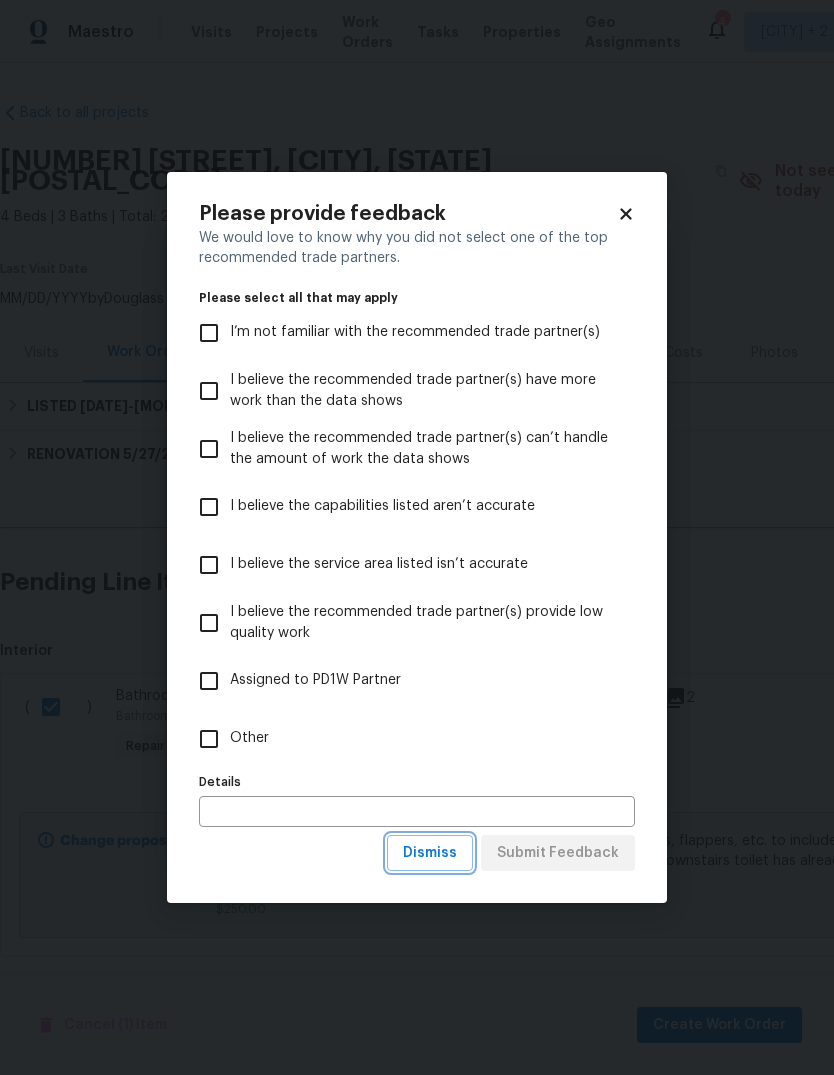 click on "Dismiss" at bounding box center [430, 853] 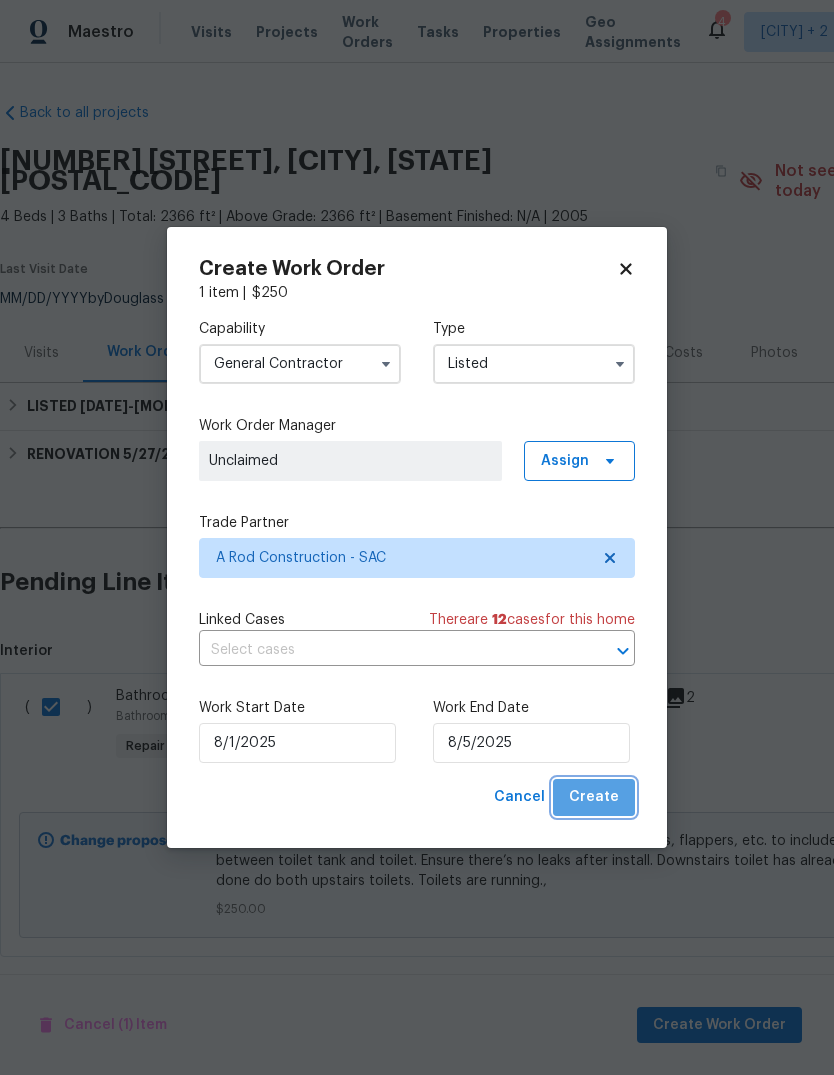 click on "Create" at bounding box center [594, 797] 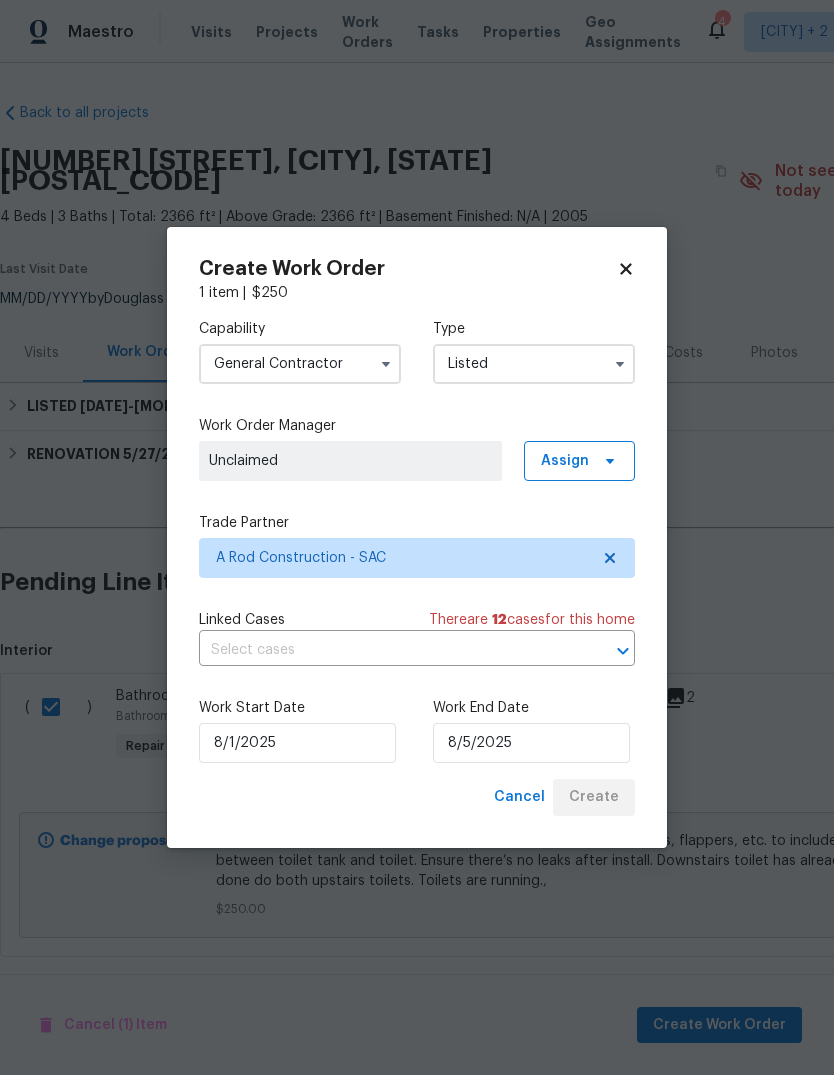 checkbox on "false" 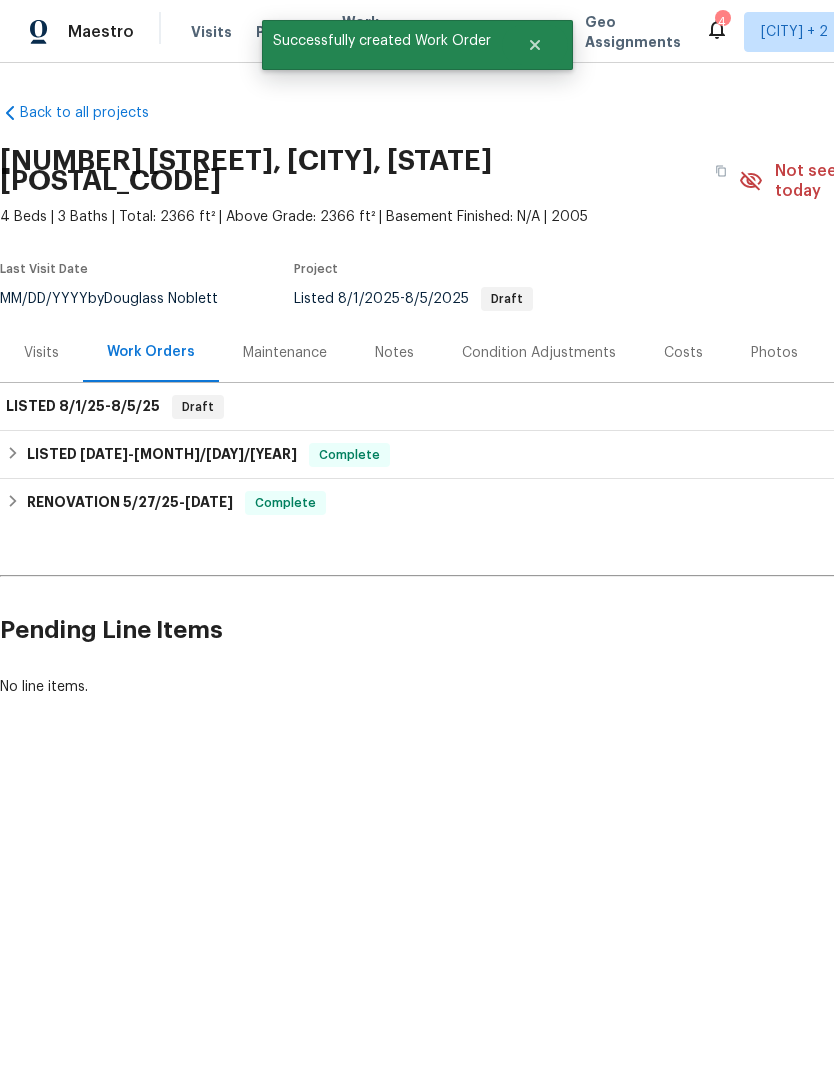 scroll, scrollTop: 0, scrollLeft: 0, axis: both 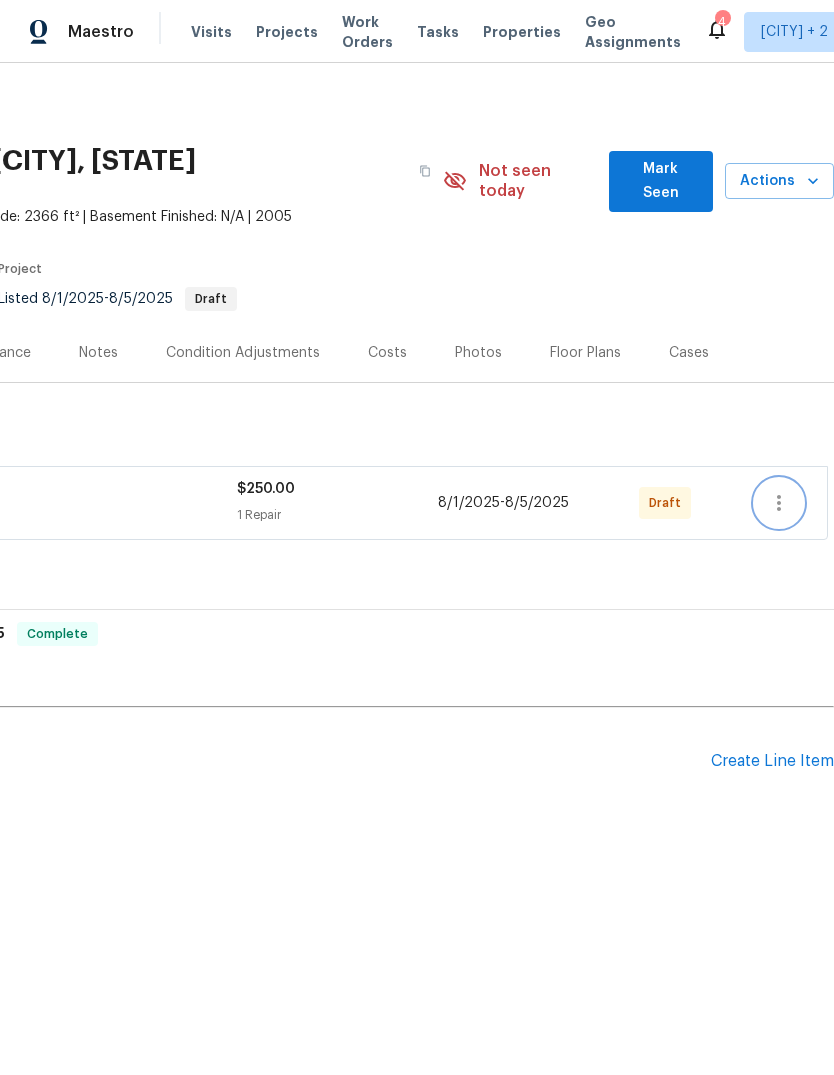 click 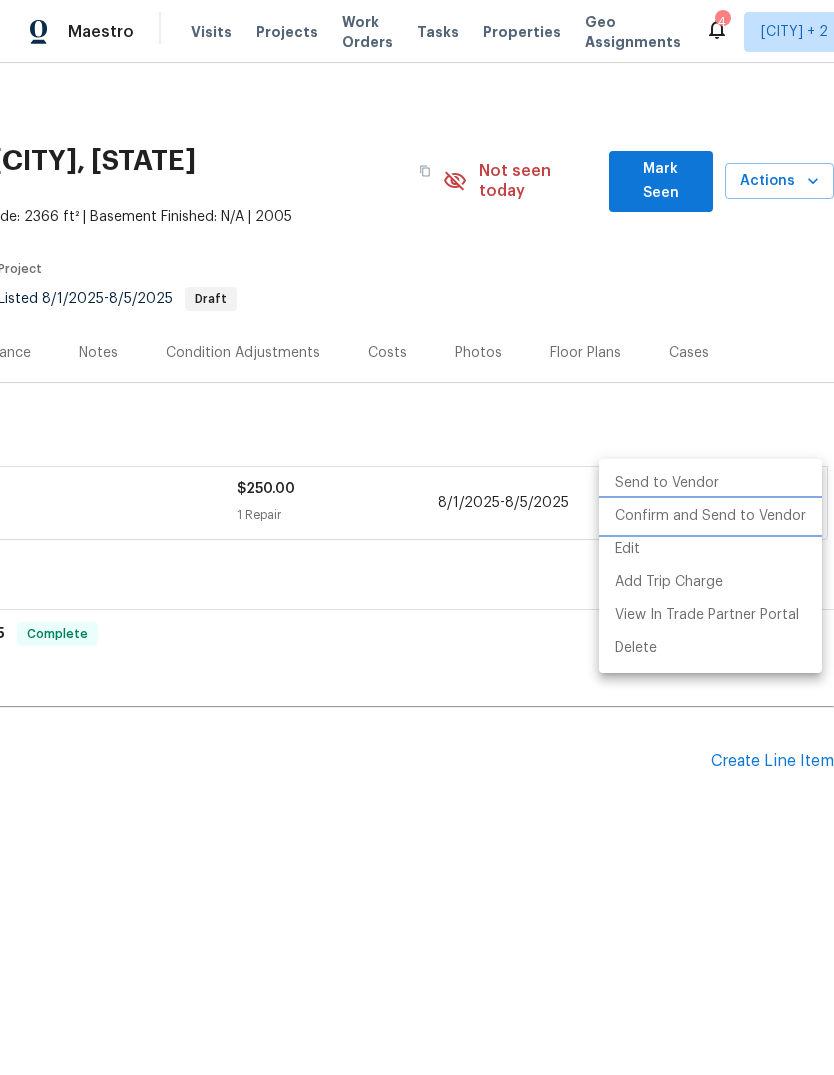 click on "Confirm and Send to Vendor" at bounding box center [710, 516] 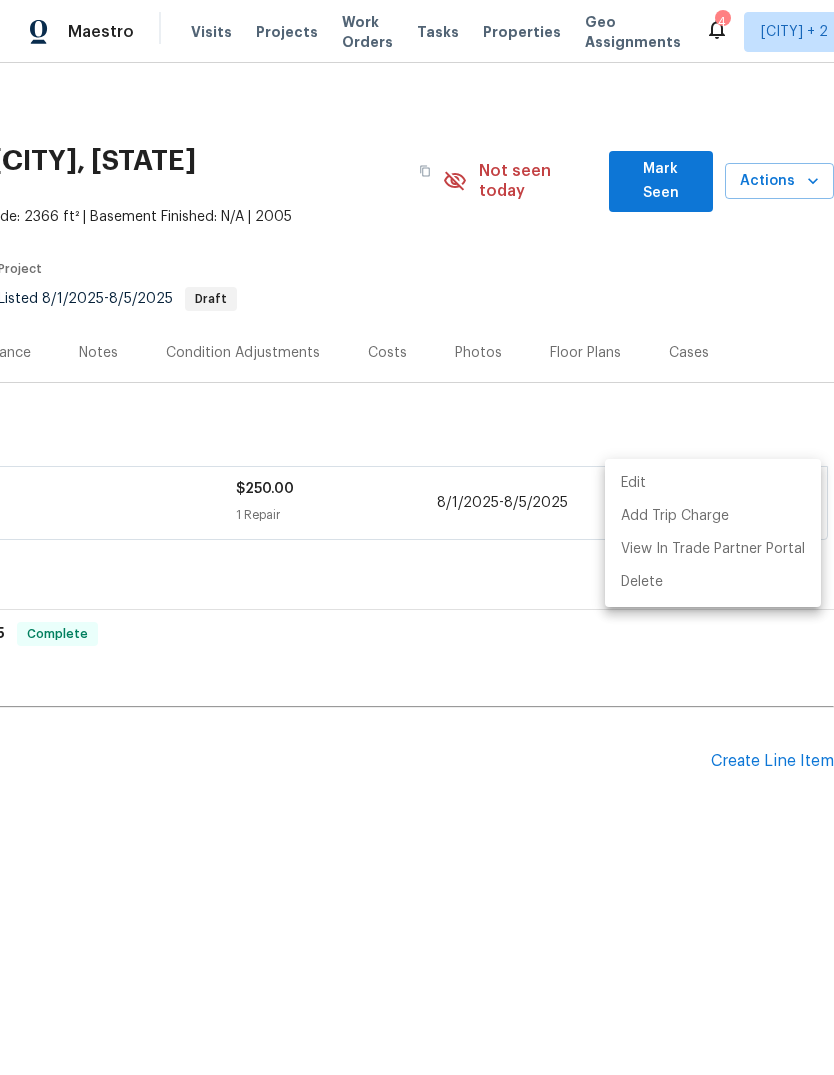 click at bounding box center [417, 537] 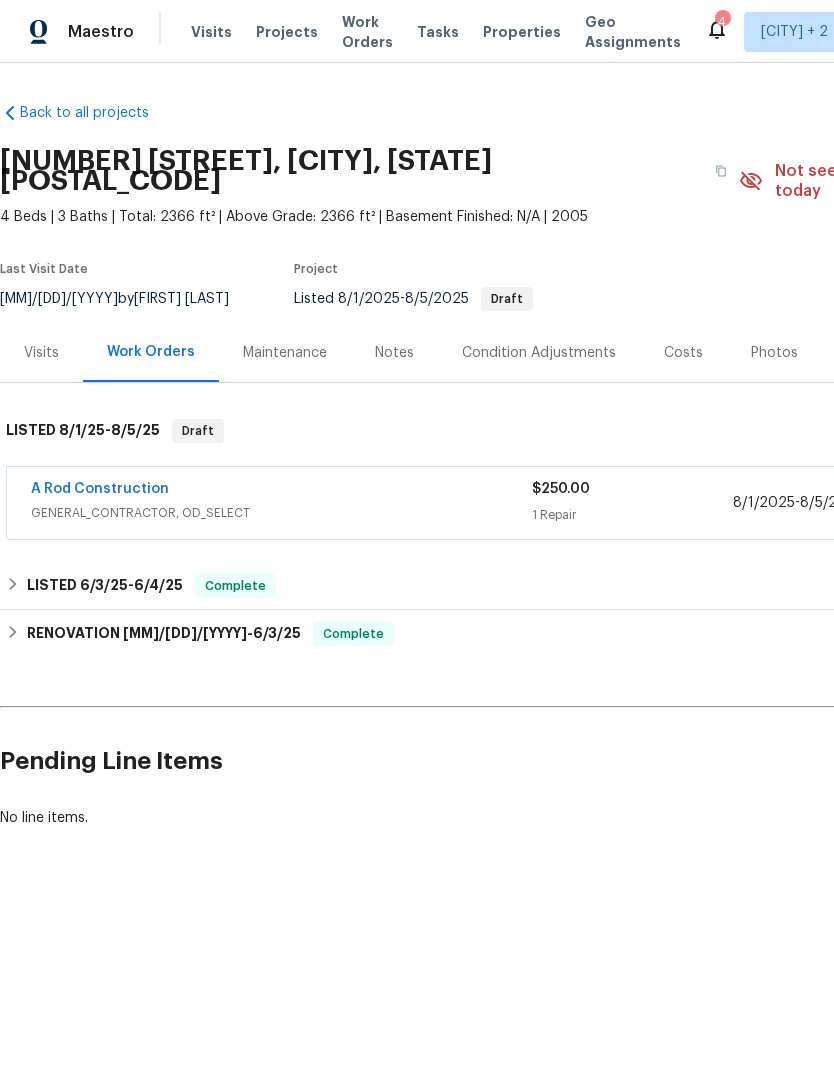scroll, scrollTop: 0, scrollLeft: 0, axis: both 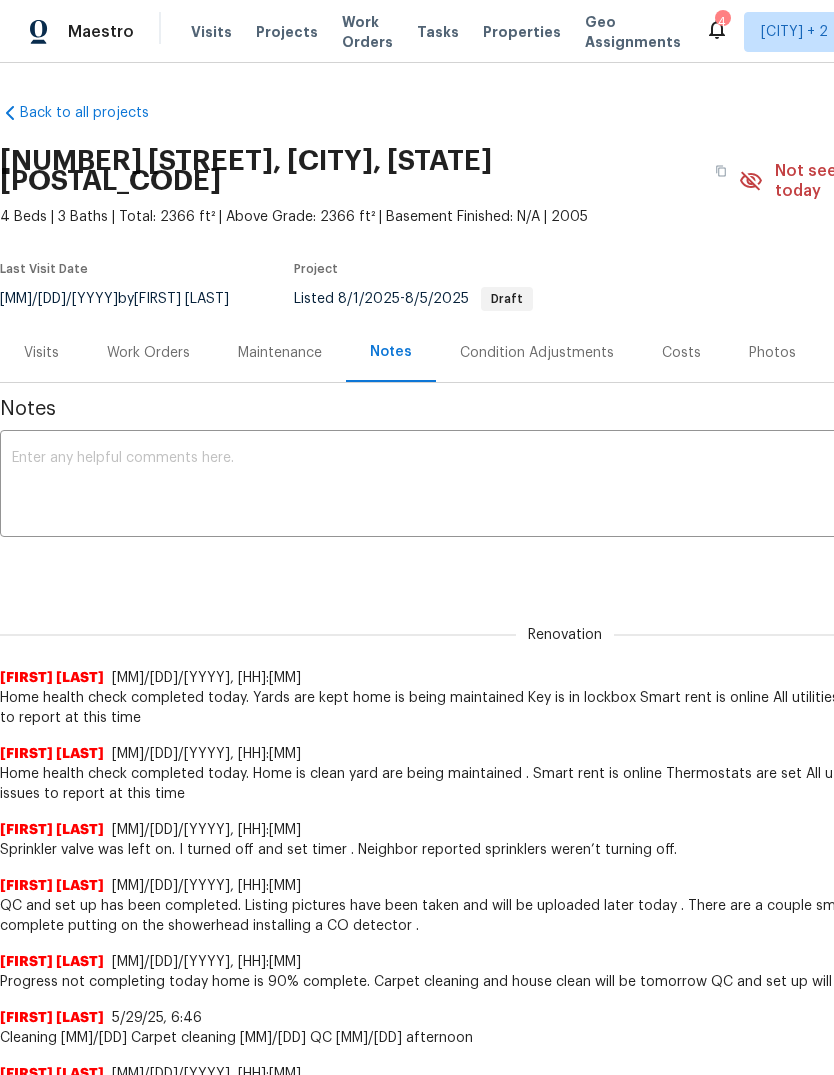 click at bounding box center (565, 486) 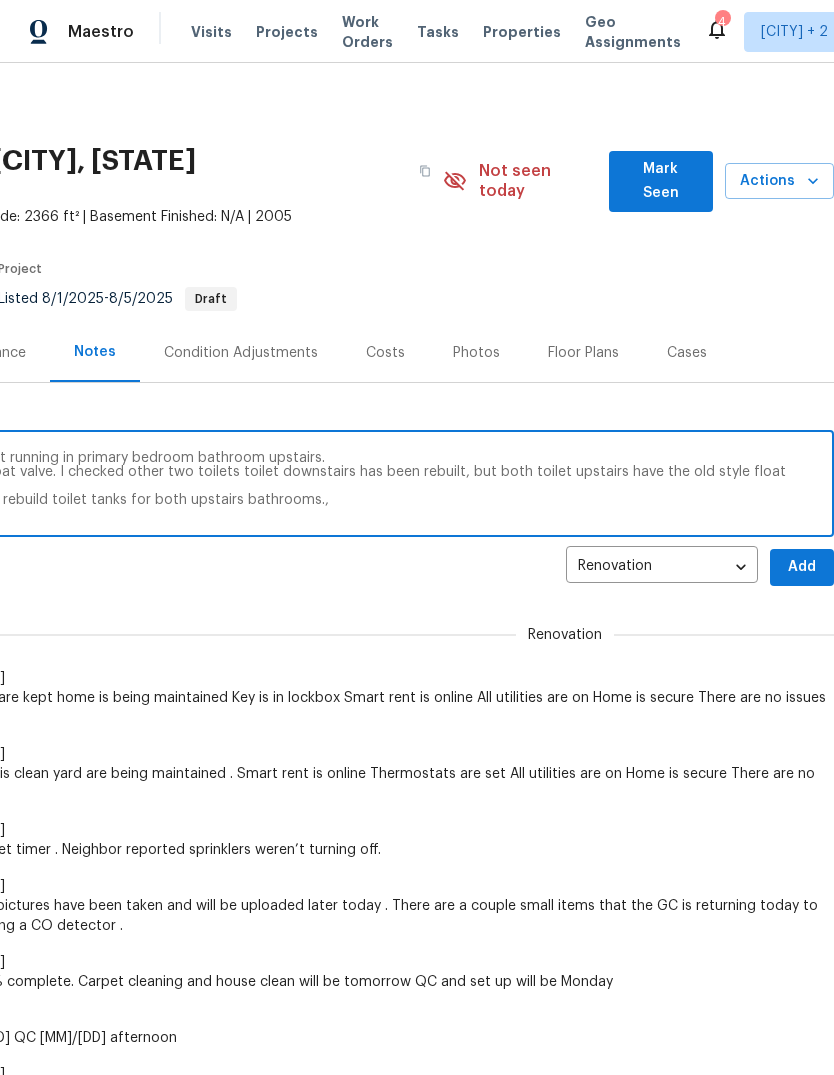 scroll, scrollTop: 0, scrollLeft: 296, axis: horizontal 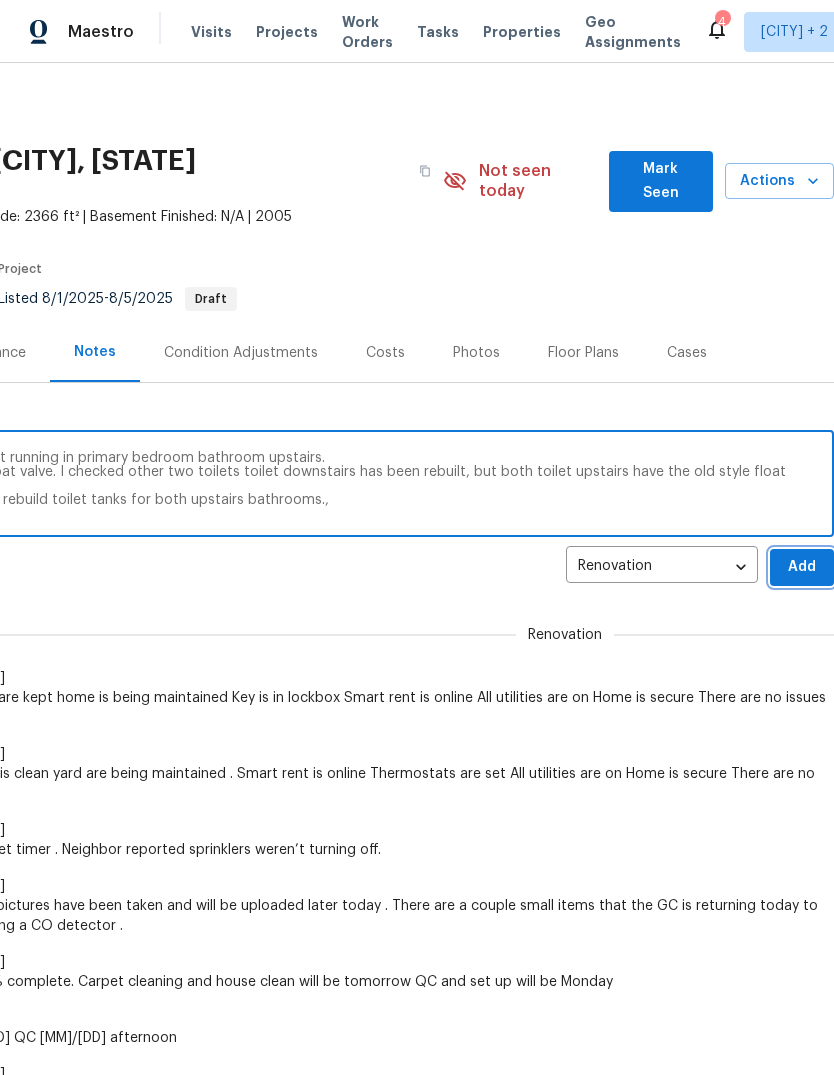 click on "Add" at bounding box center (802, 567) 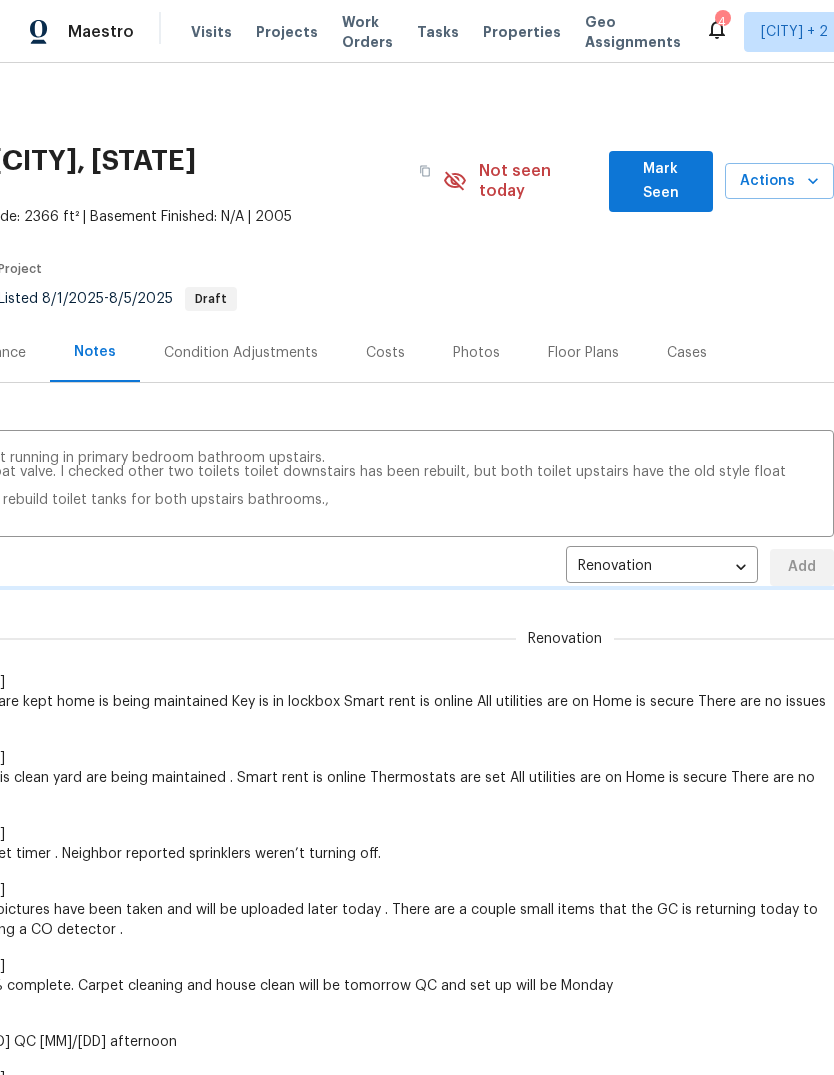 type 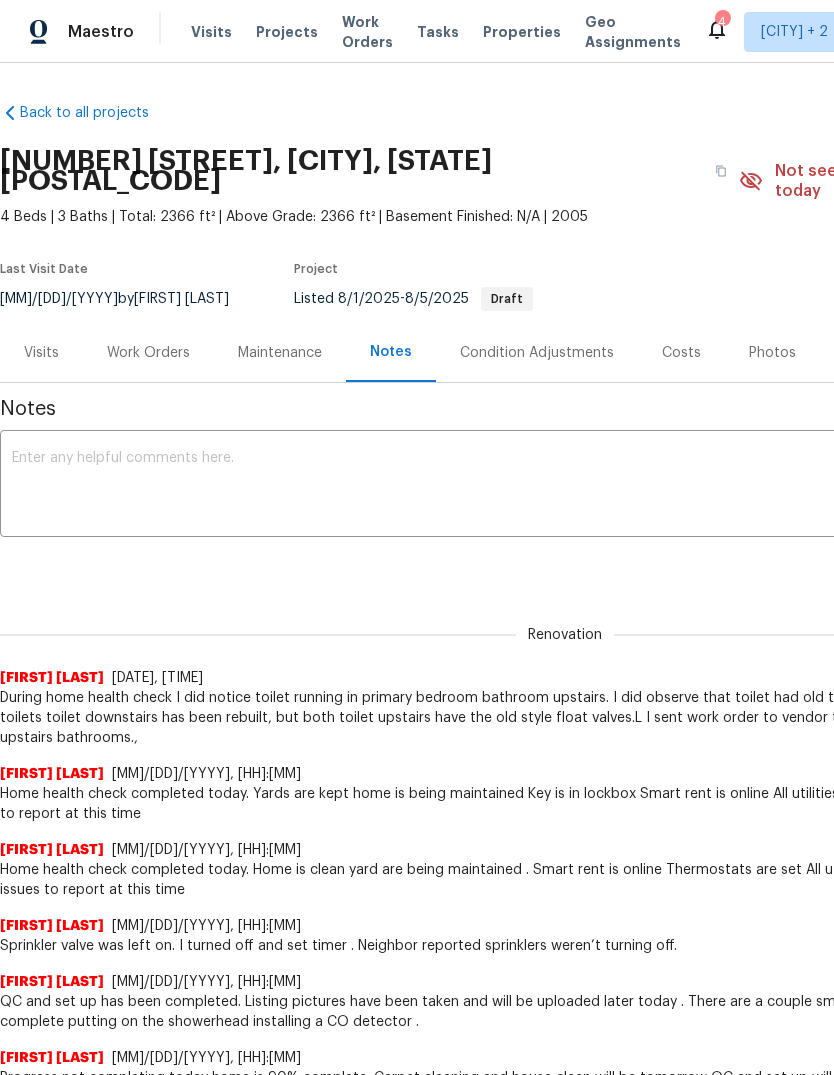 scroll, scrollTop: 0, scrollLeft: 0, axis: both 